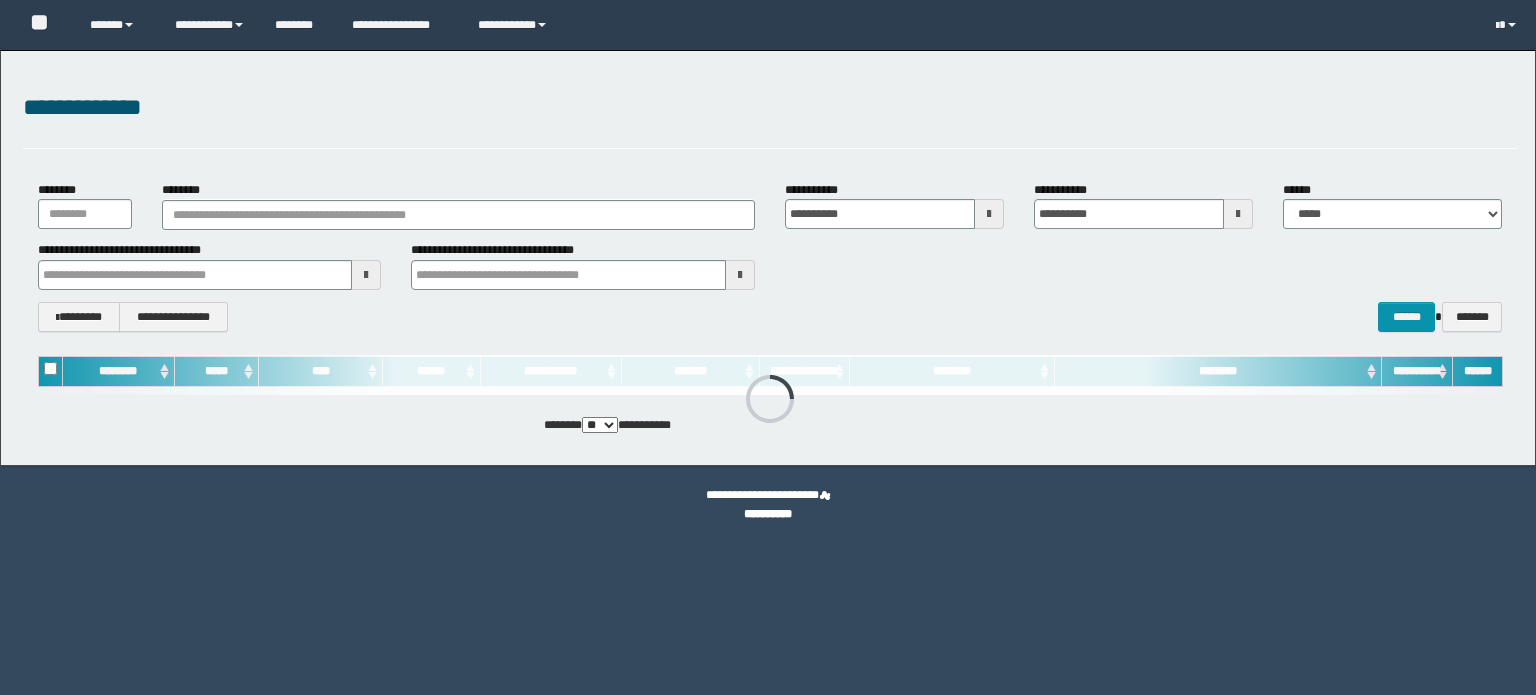 scroll, scrollTop: 0, scrollLeft: 0, axis: both 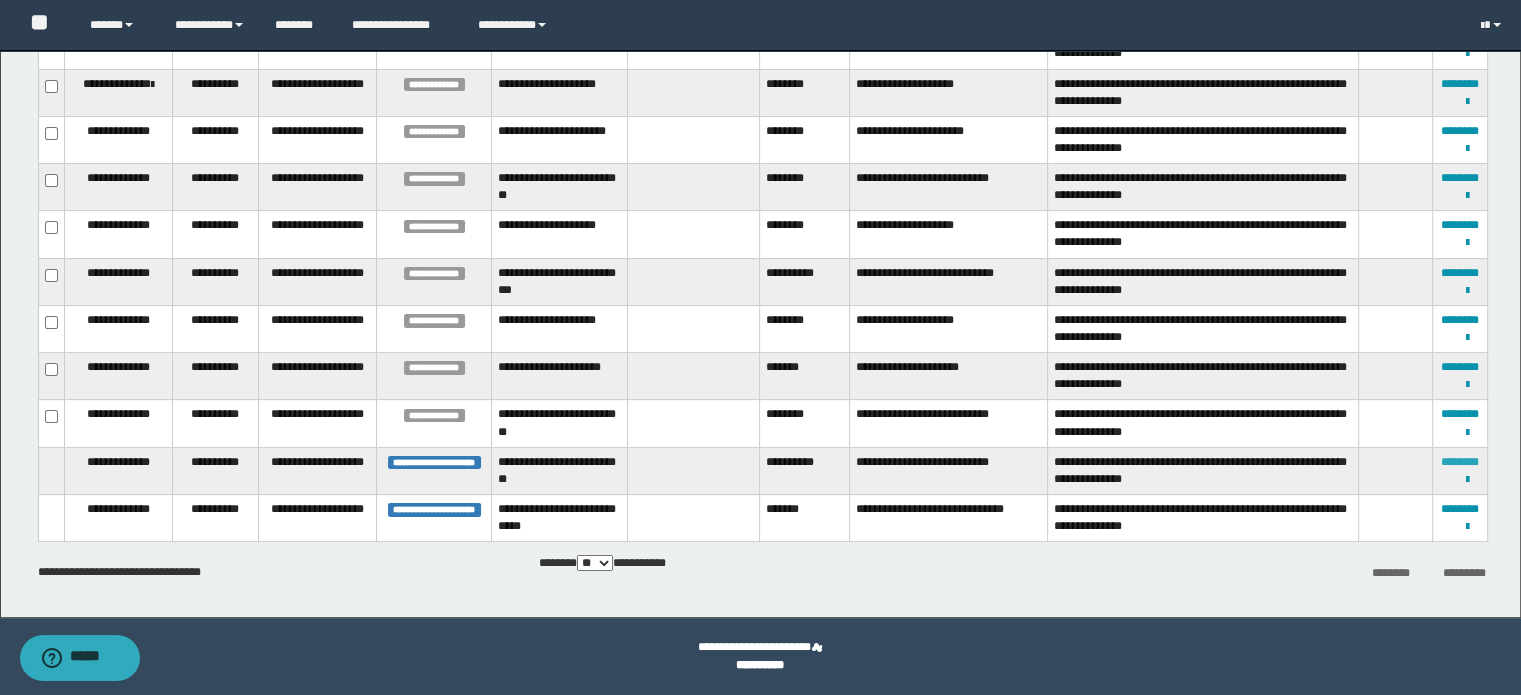 click on "********" at bounding box center (1460, 462) 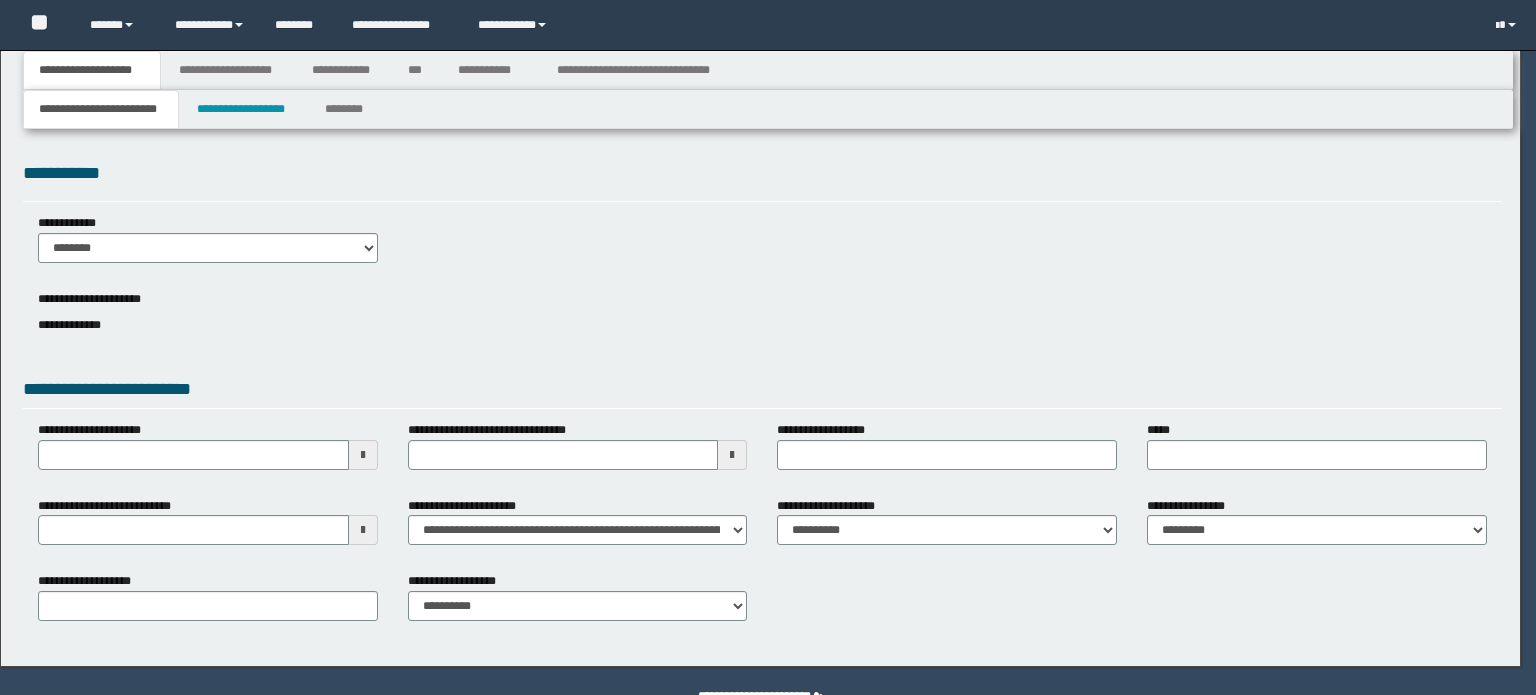 scroll, scrollTop: 0, scrollLeft: 0, axis: both 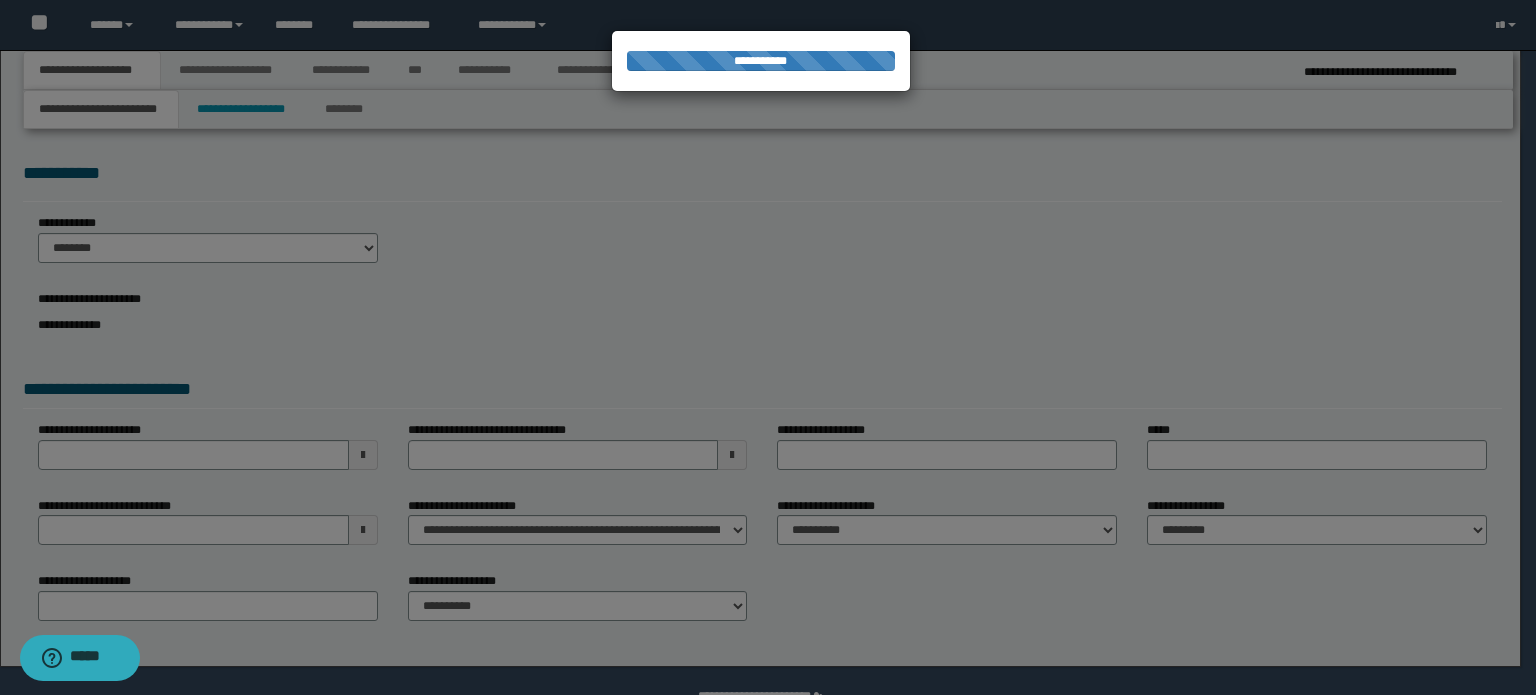 select on "*" 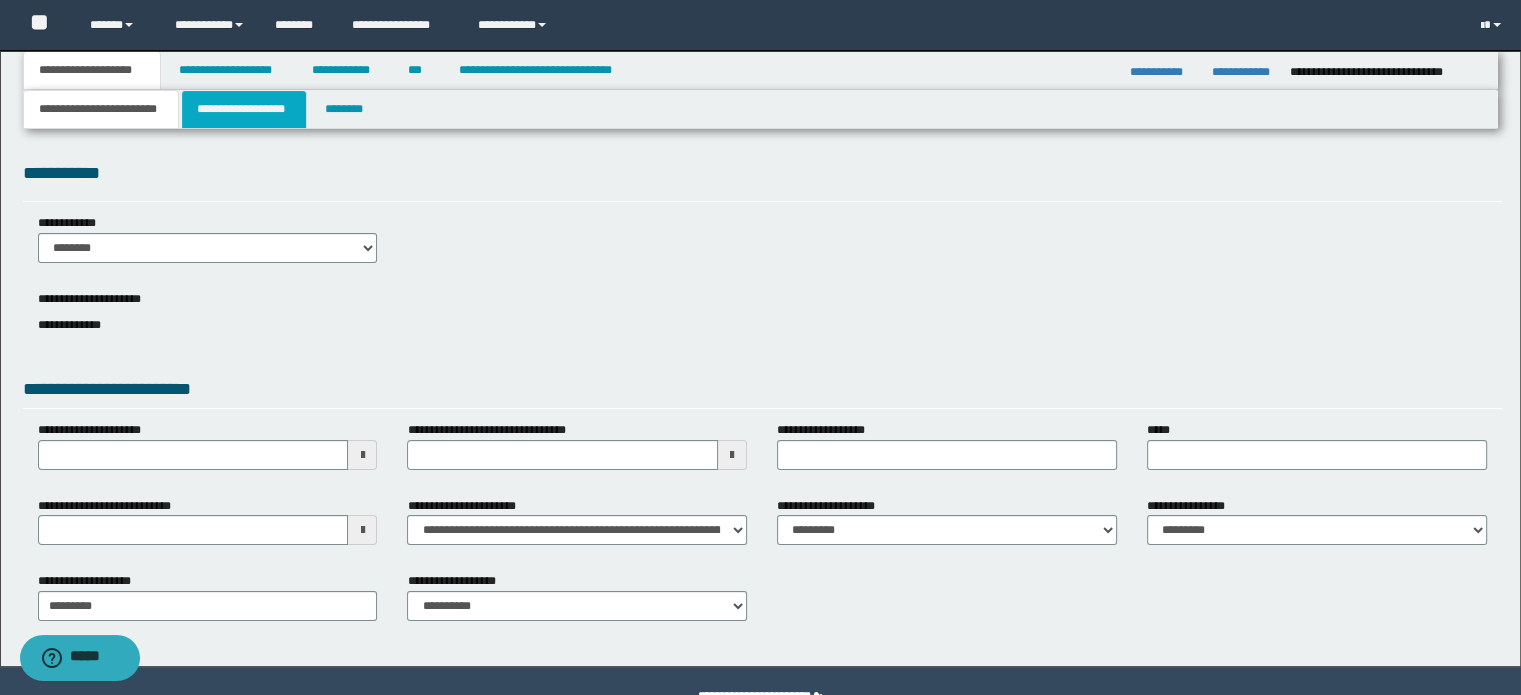 click on "**********" at bounding box center [244, 109] 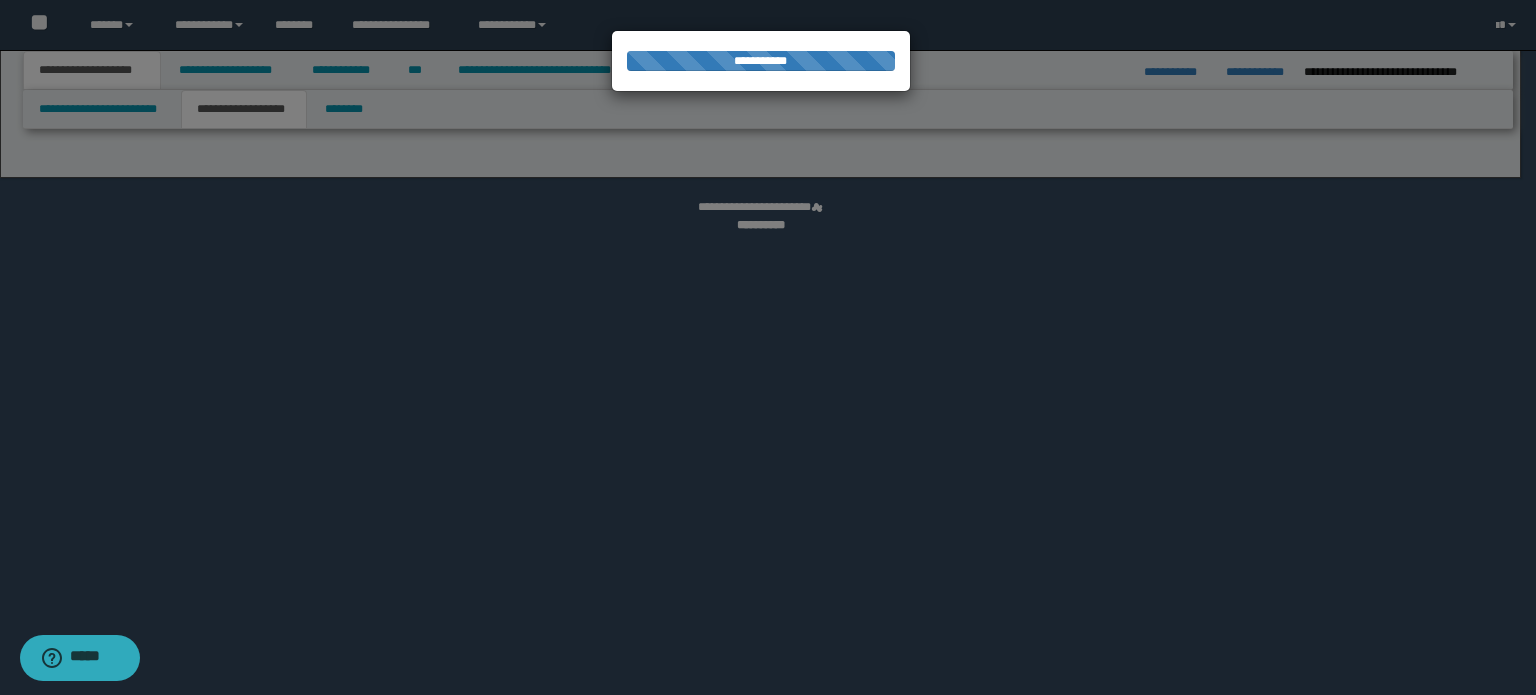 select on "*" 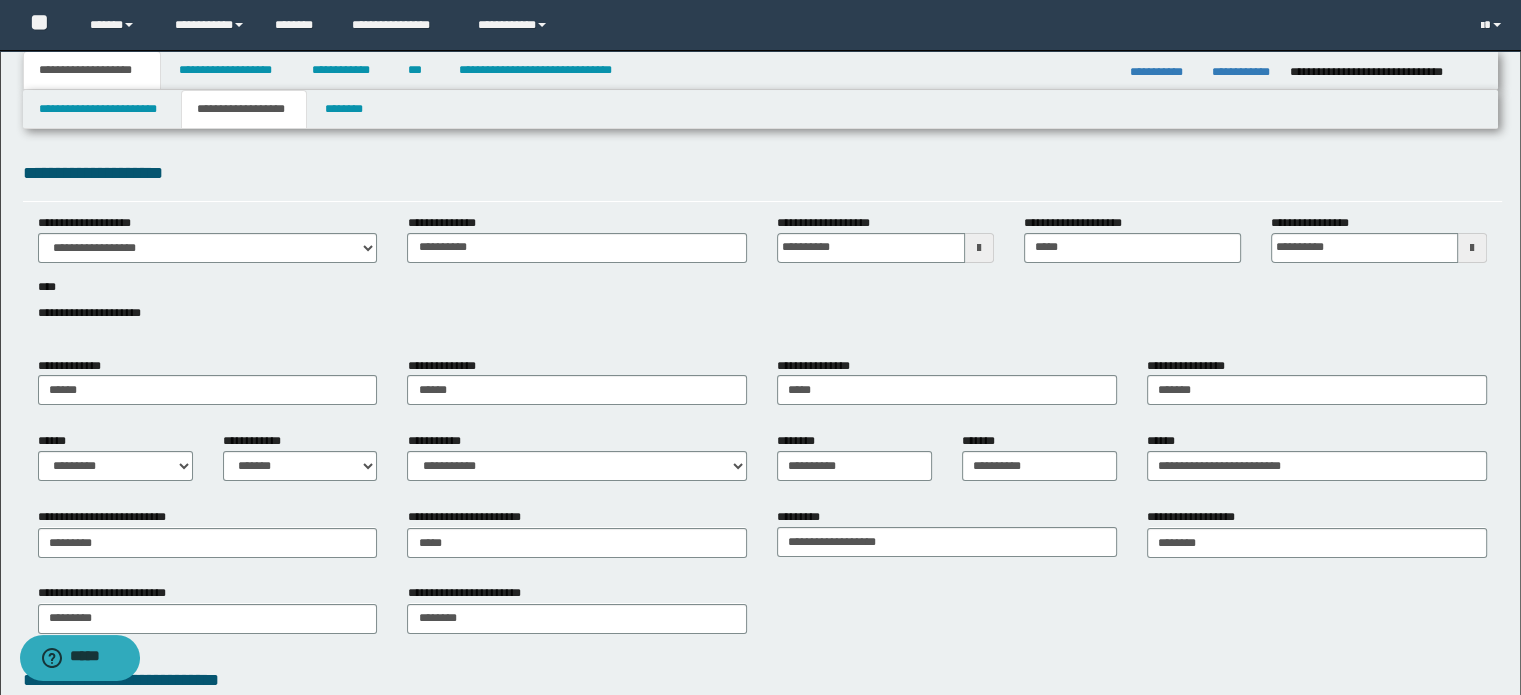 scroll, scrollTop: 411, scrollLeft: 0, axis: vertical 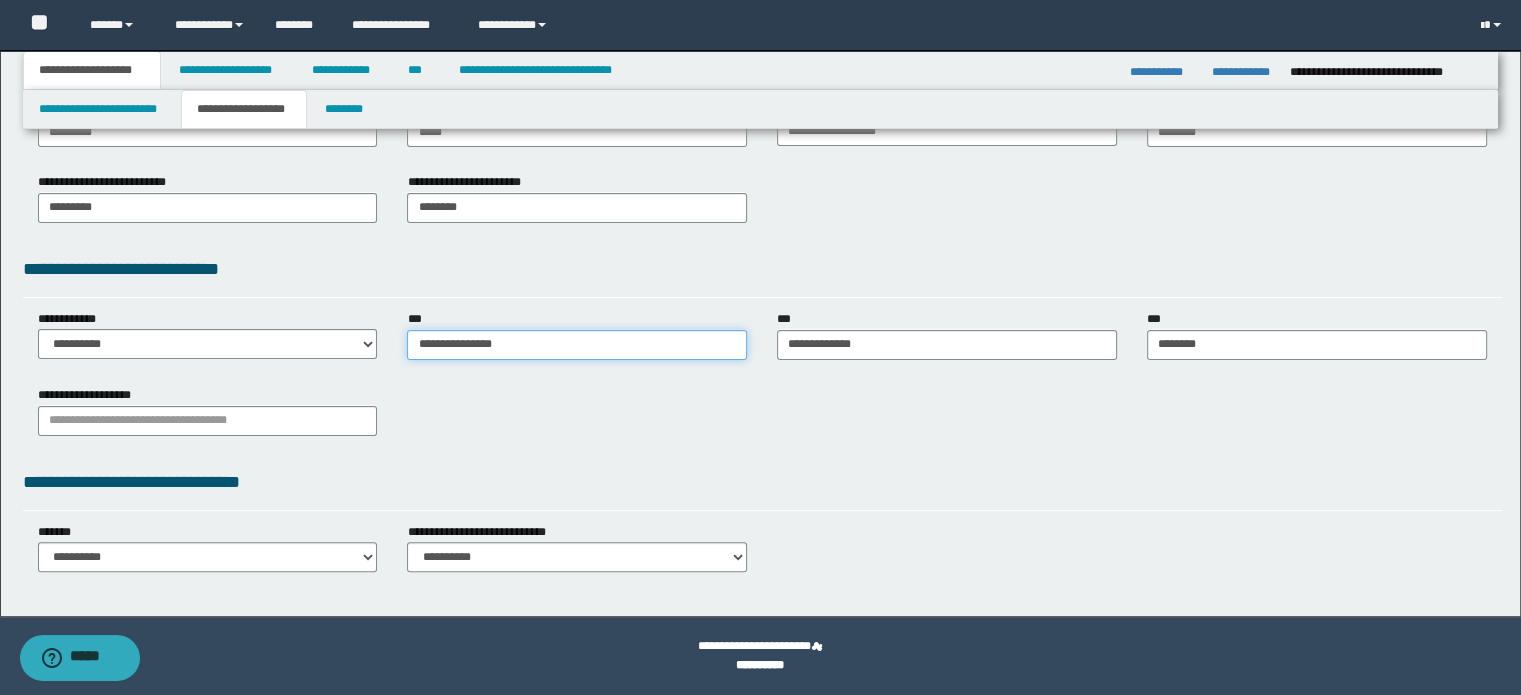 type on "**********" 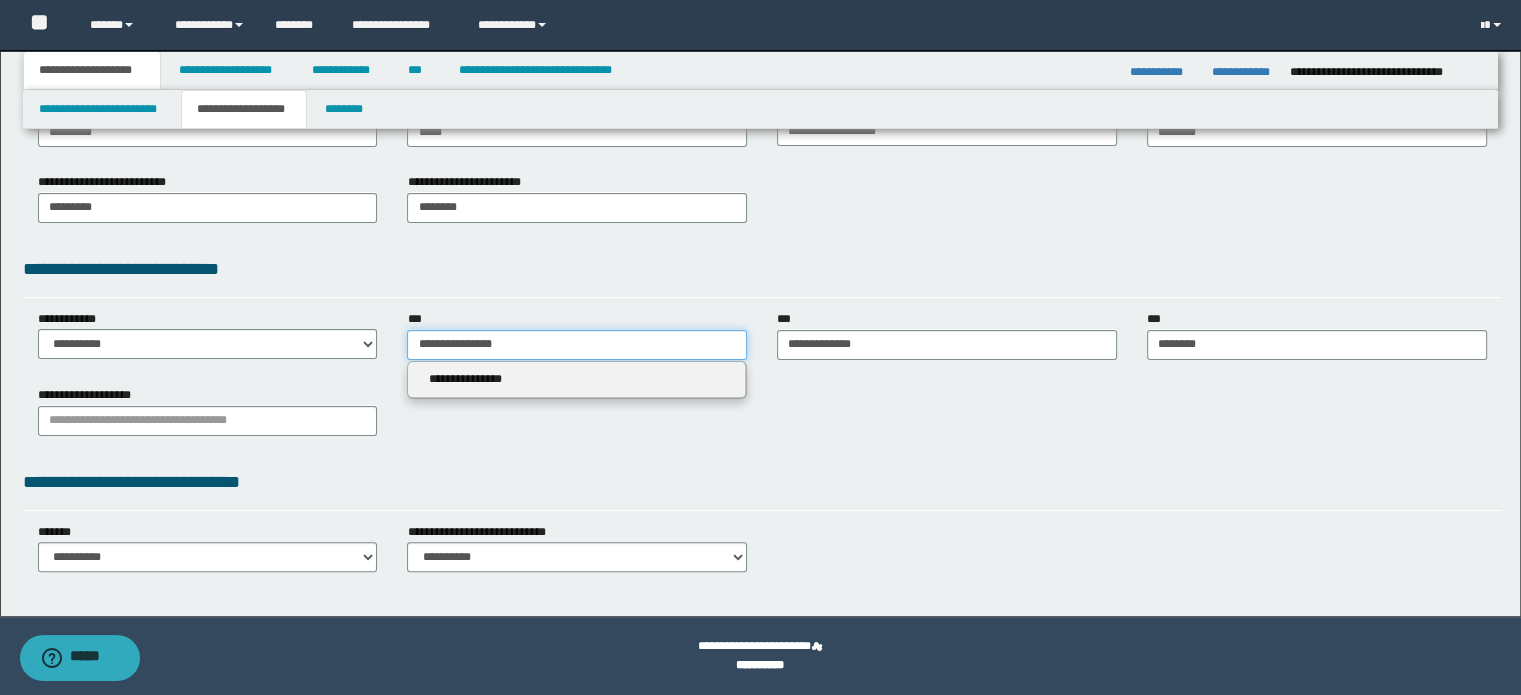 click on "**********" at bounding box center (577, 345) 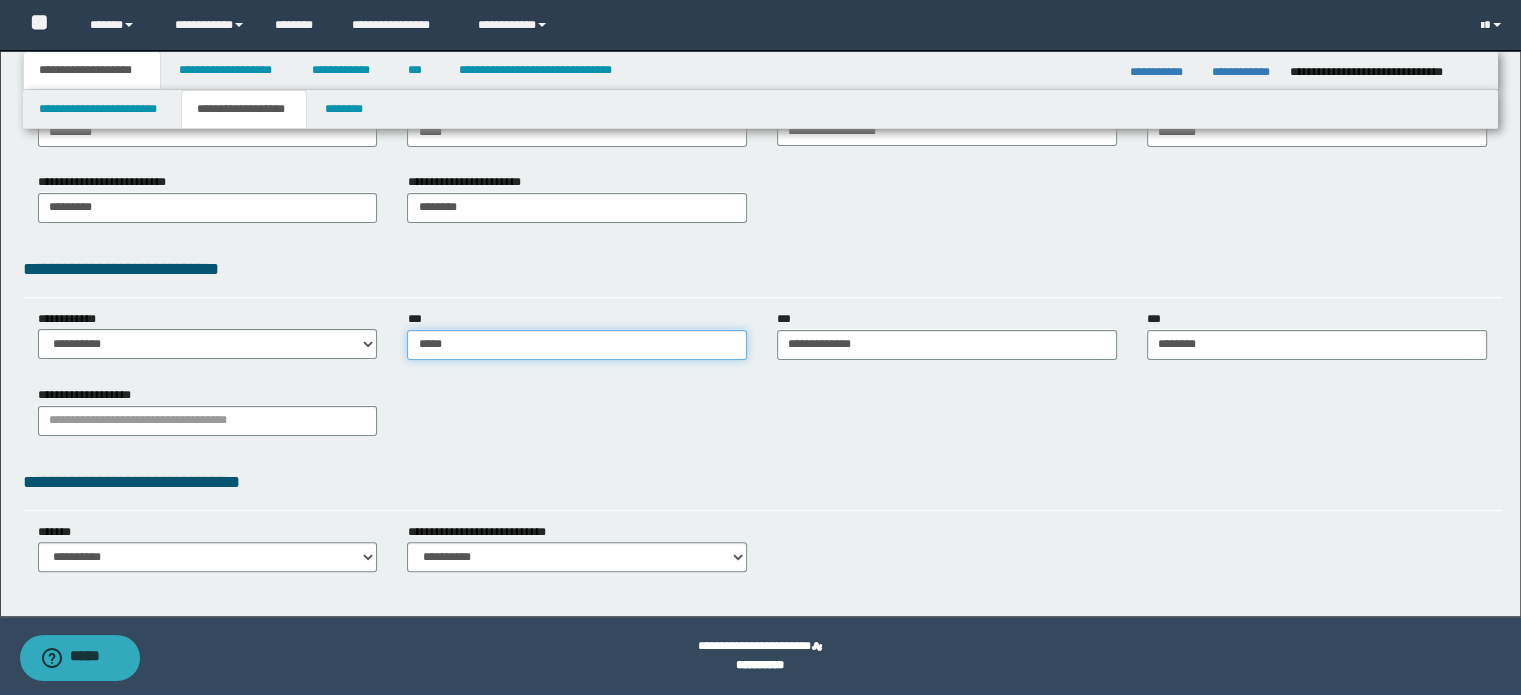 type on "******" 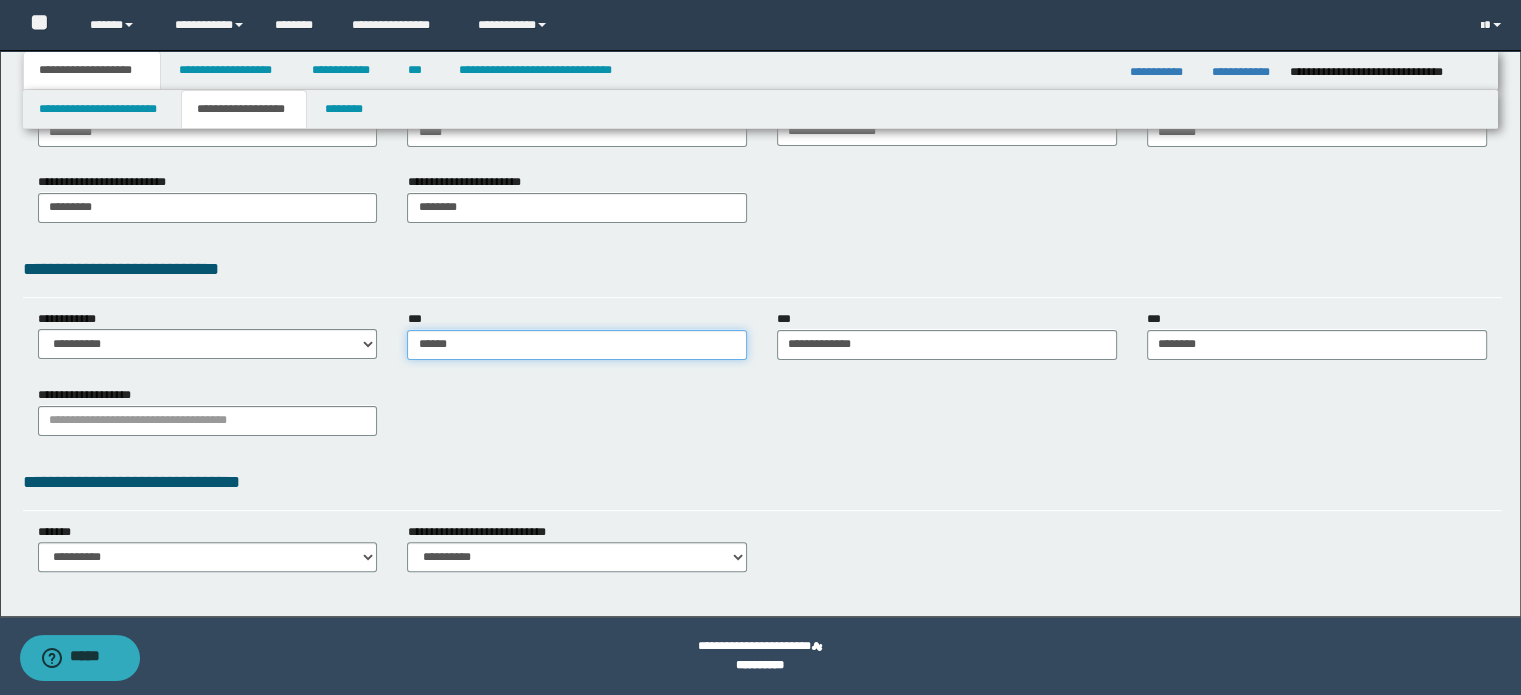 type on "******" 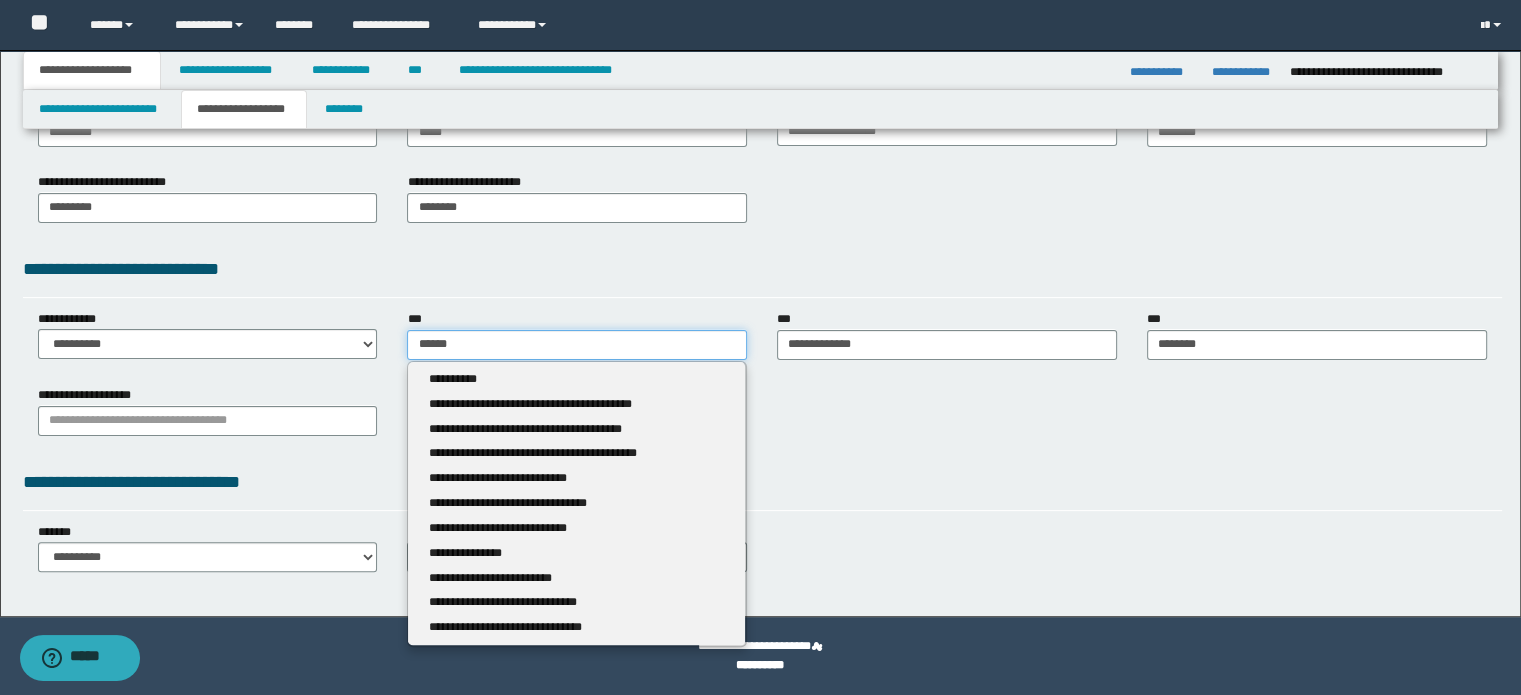 type 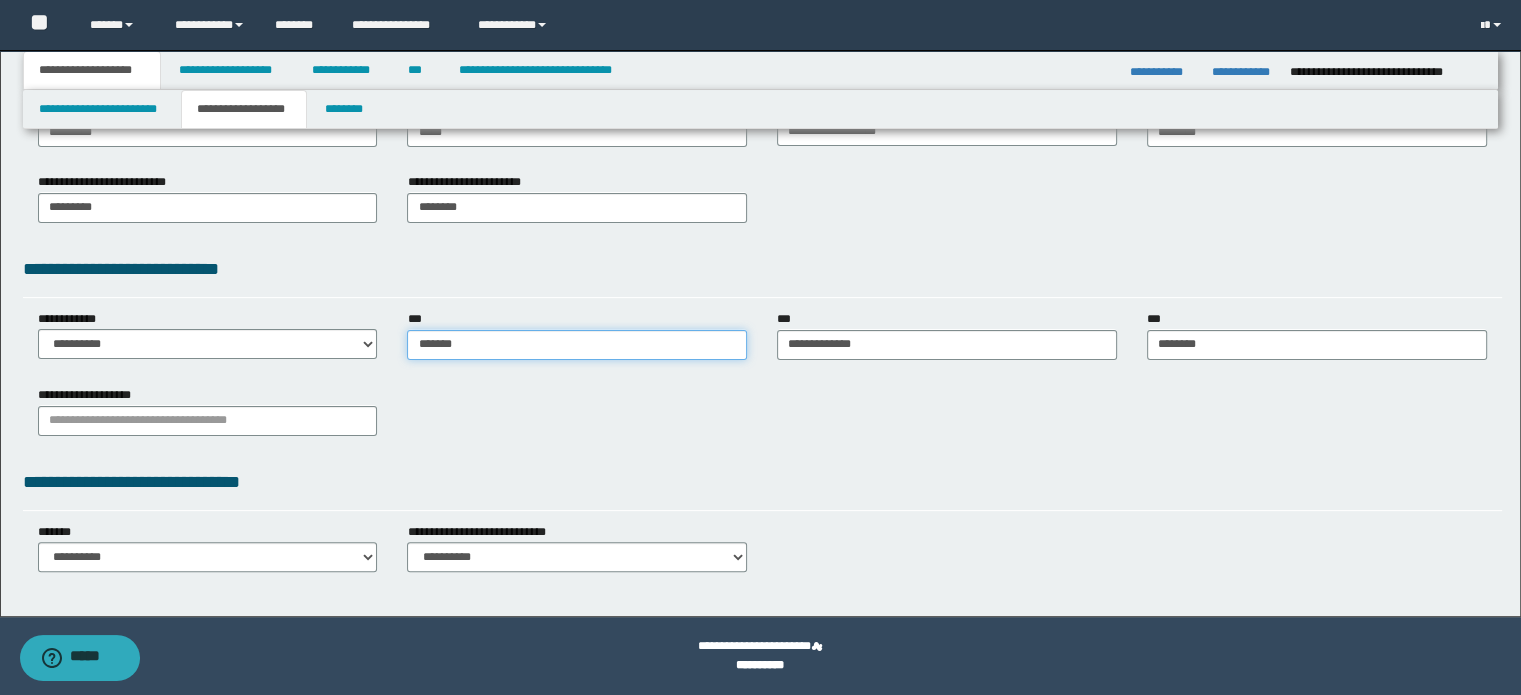 type on "*******" 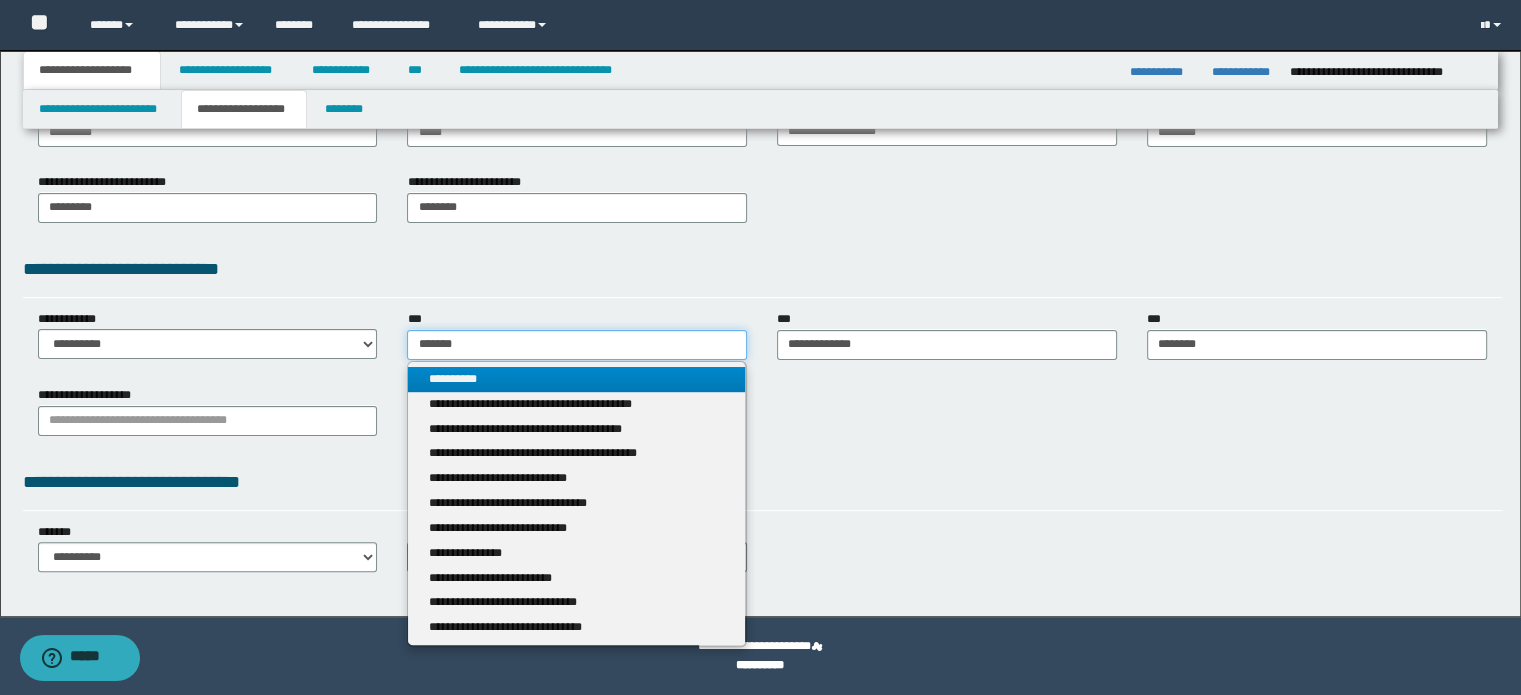type 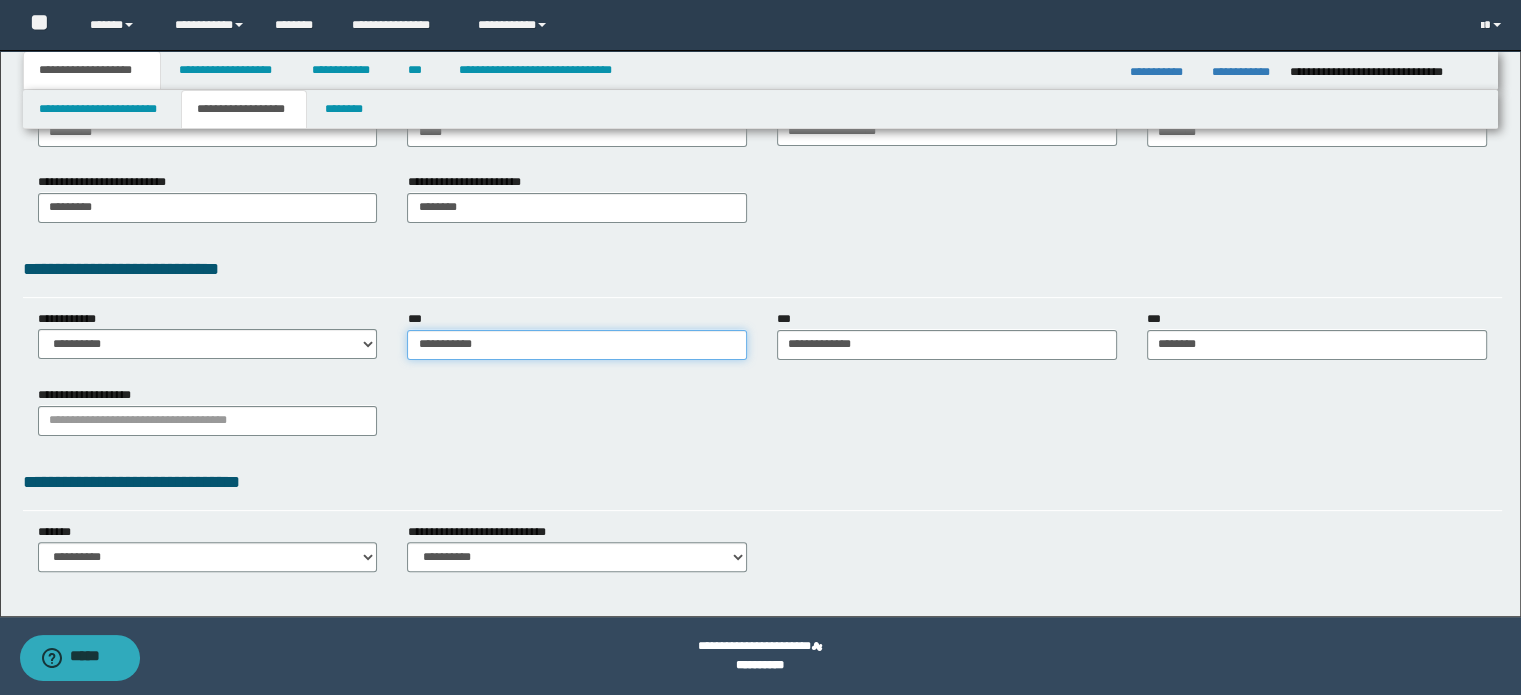 type on "**********" 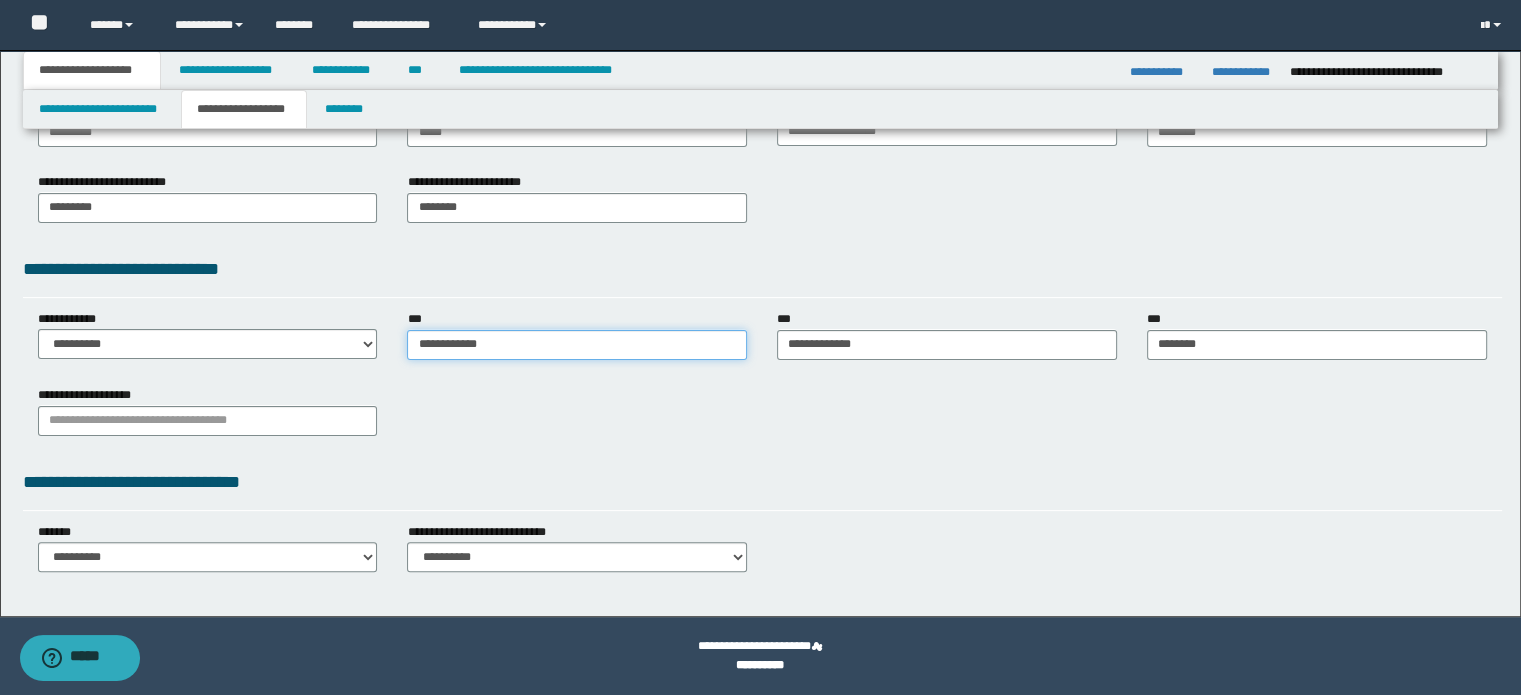 type on "**********" 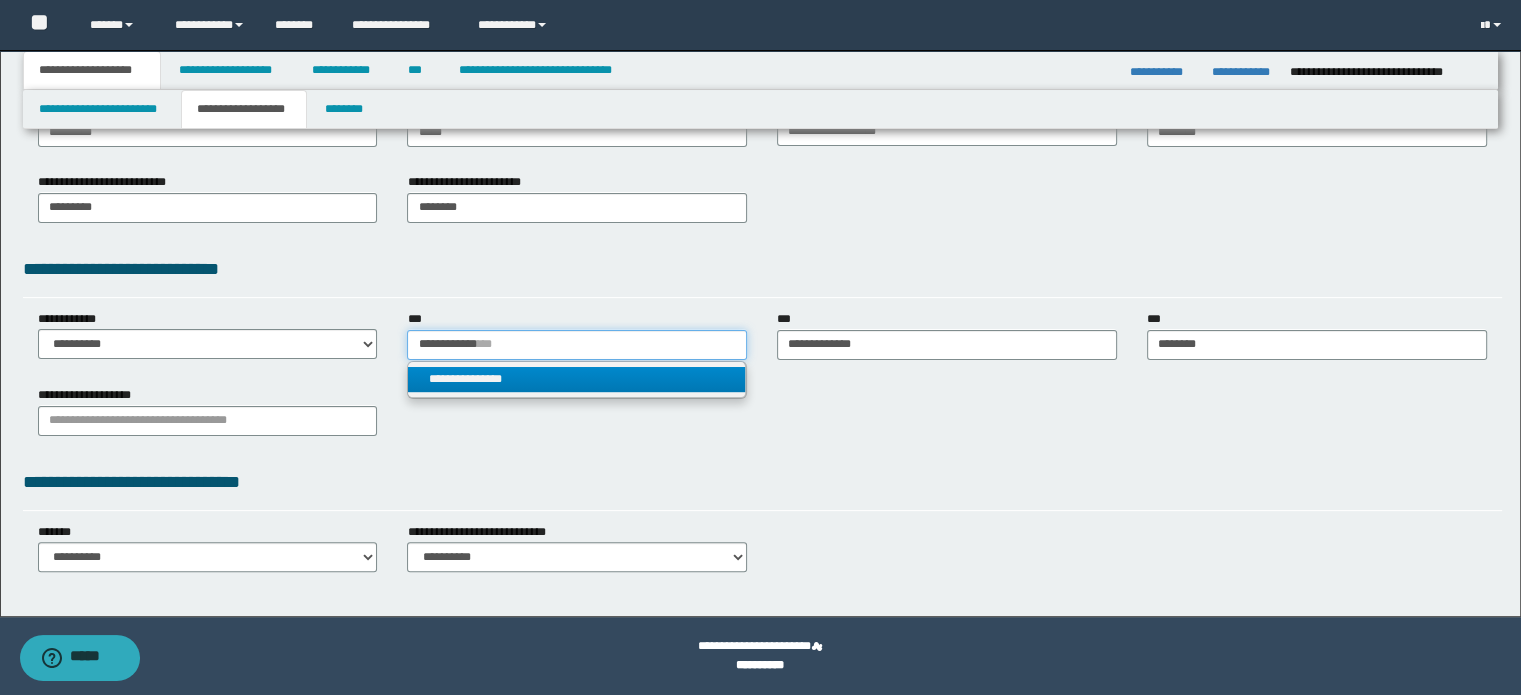 type on "**********" 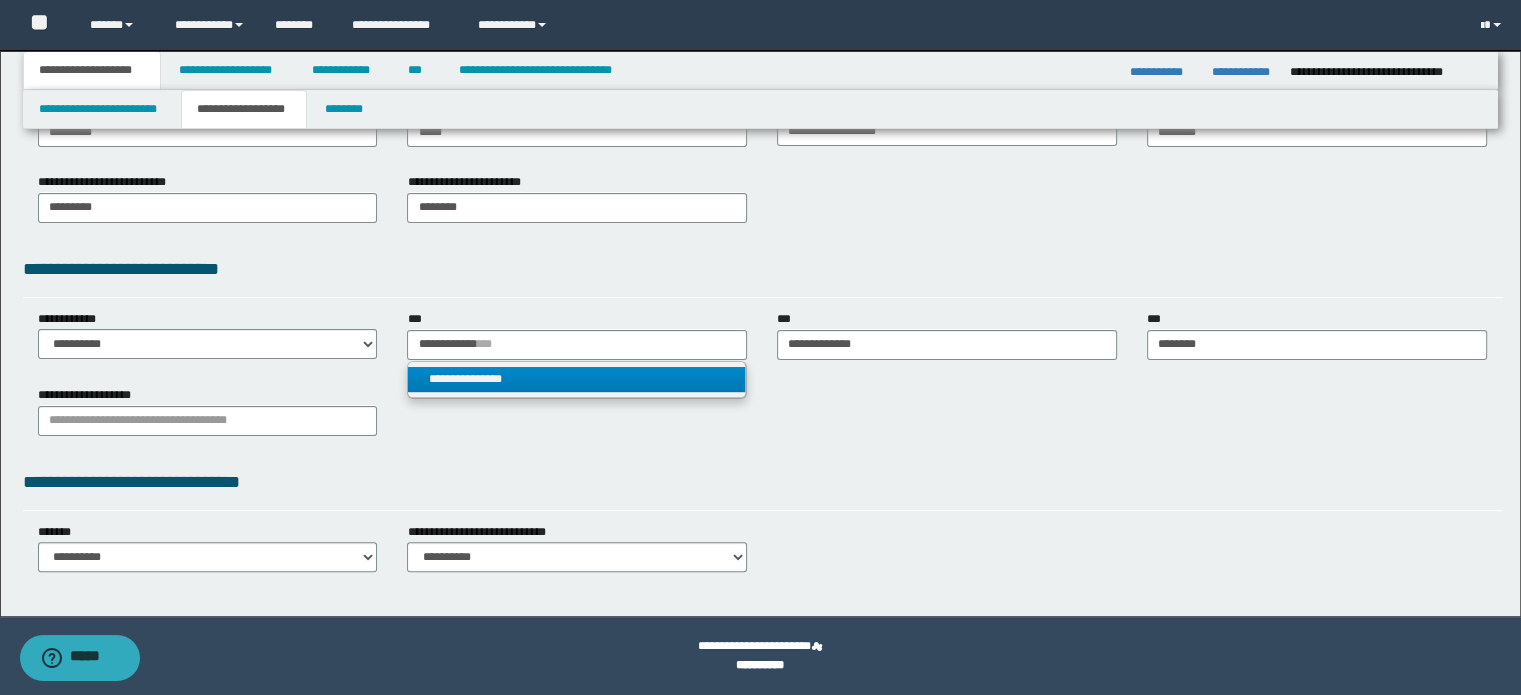 click on "**********" at bounding box center [577, 379] 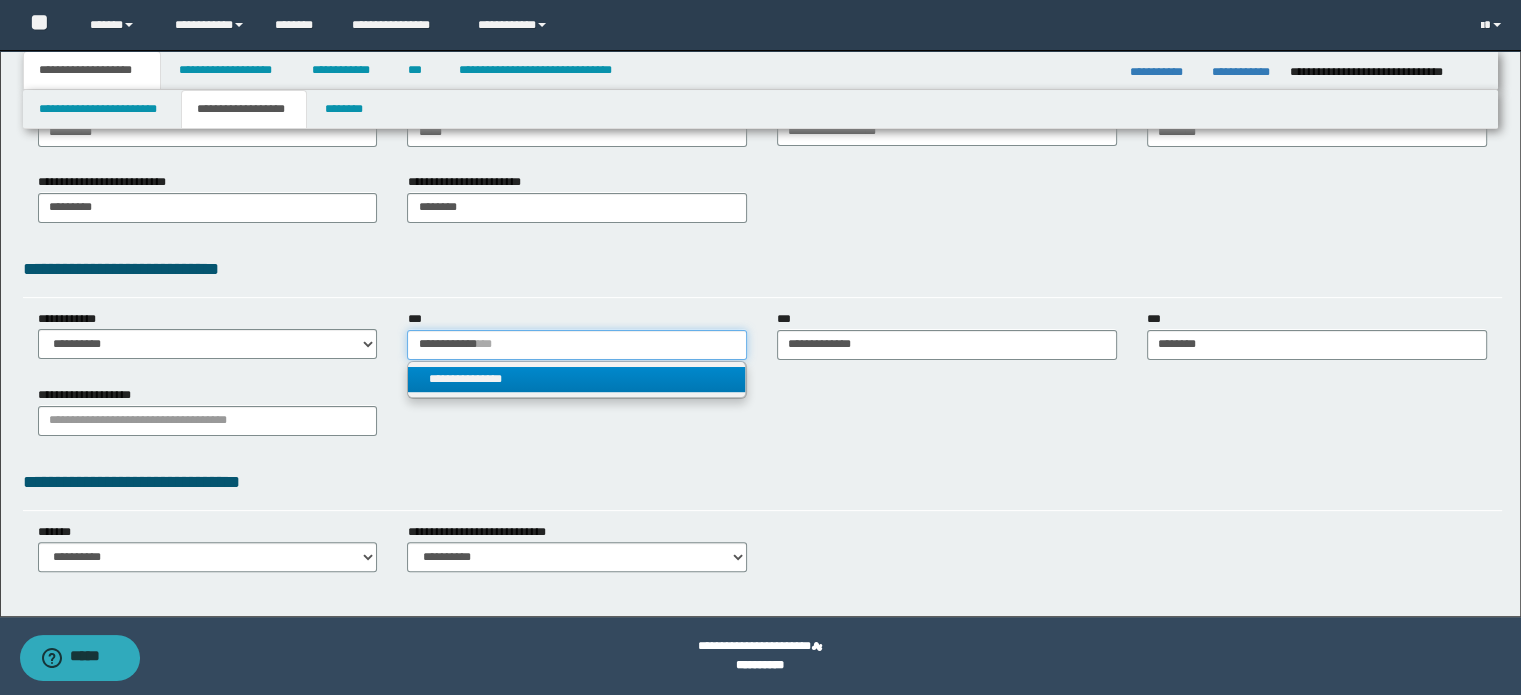 type 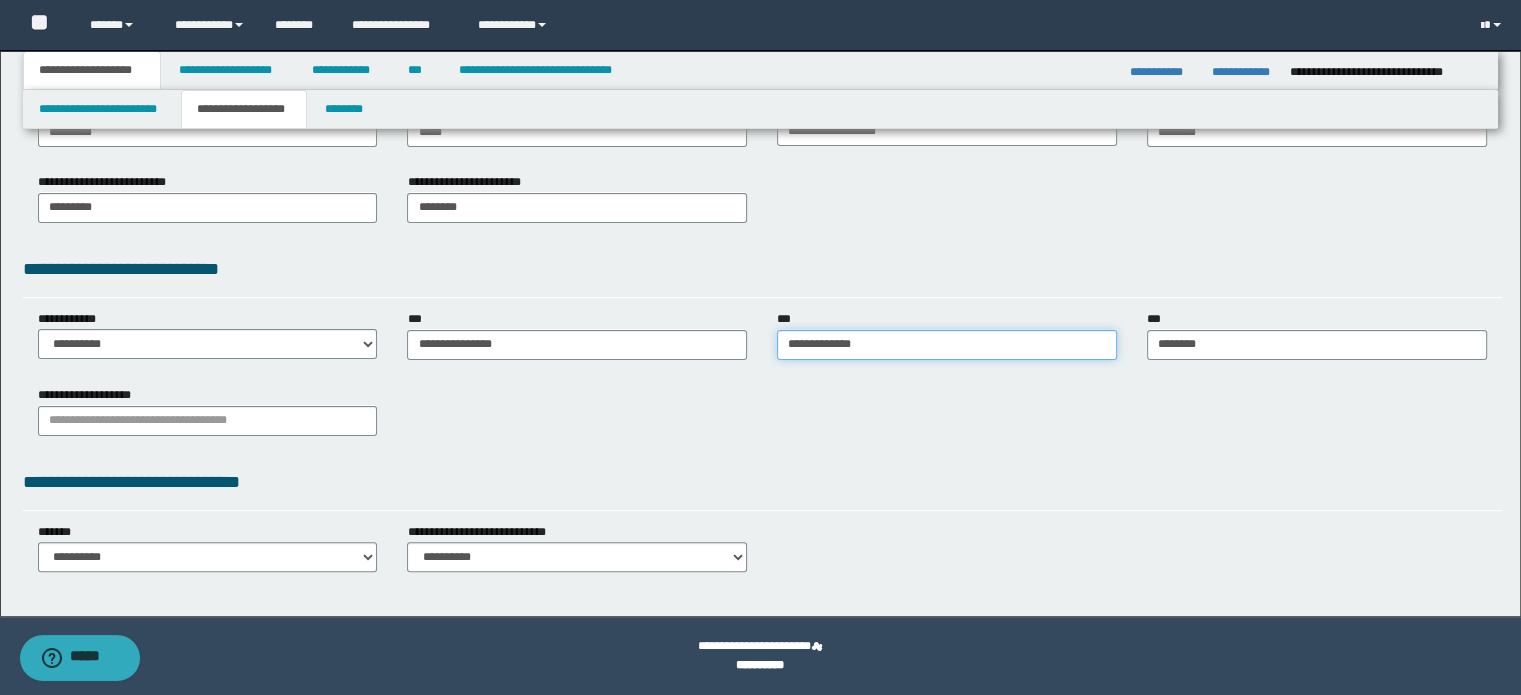 click on "**********" at bounding box center (947, 345) 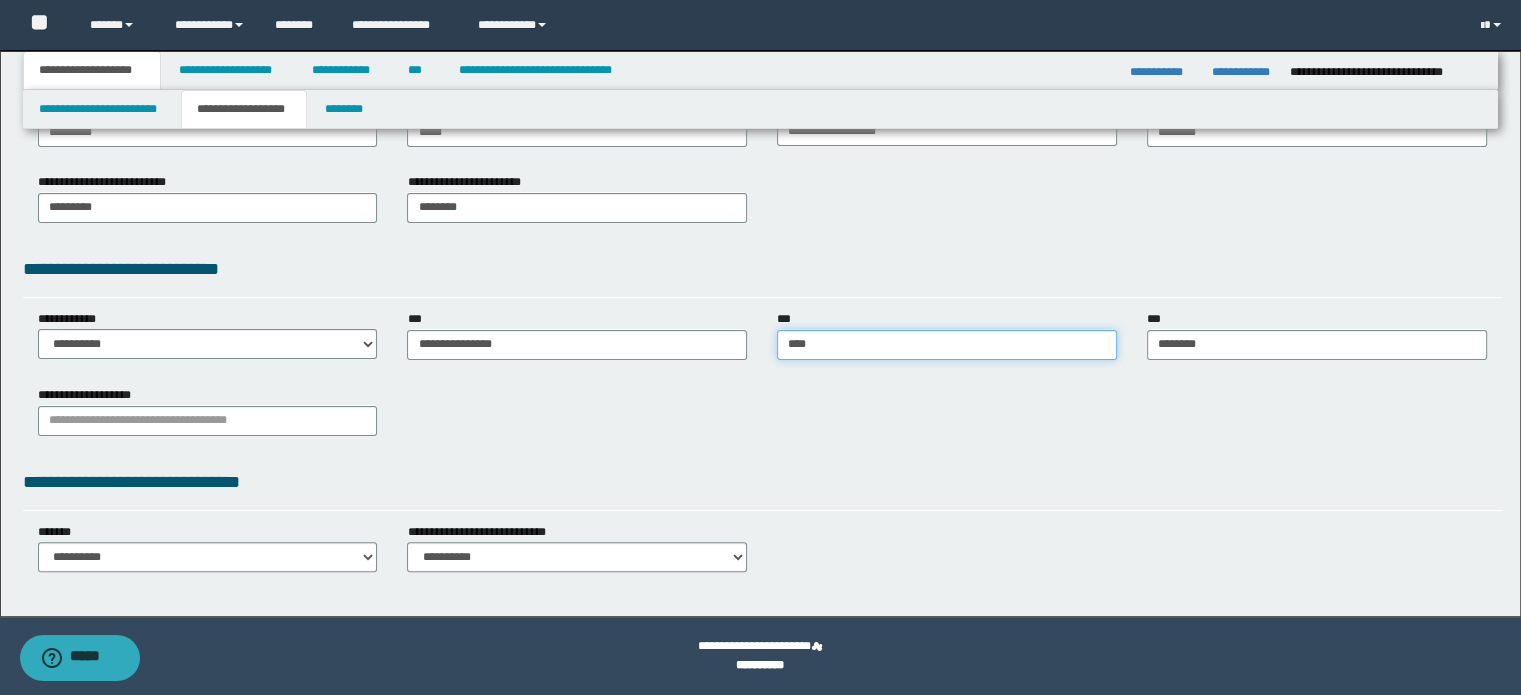 type on "*****" 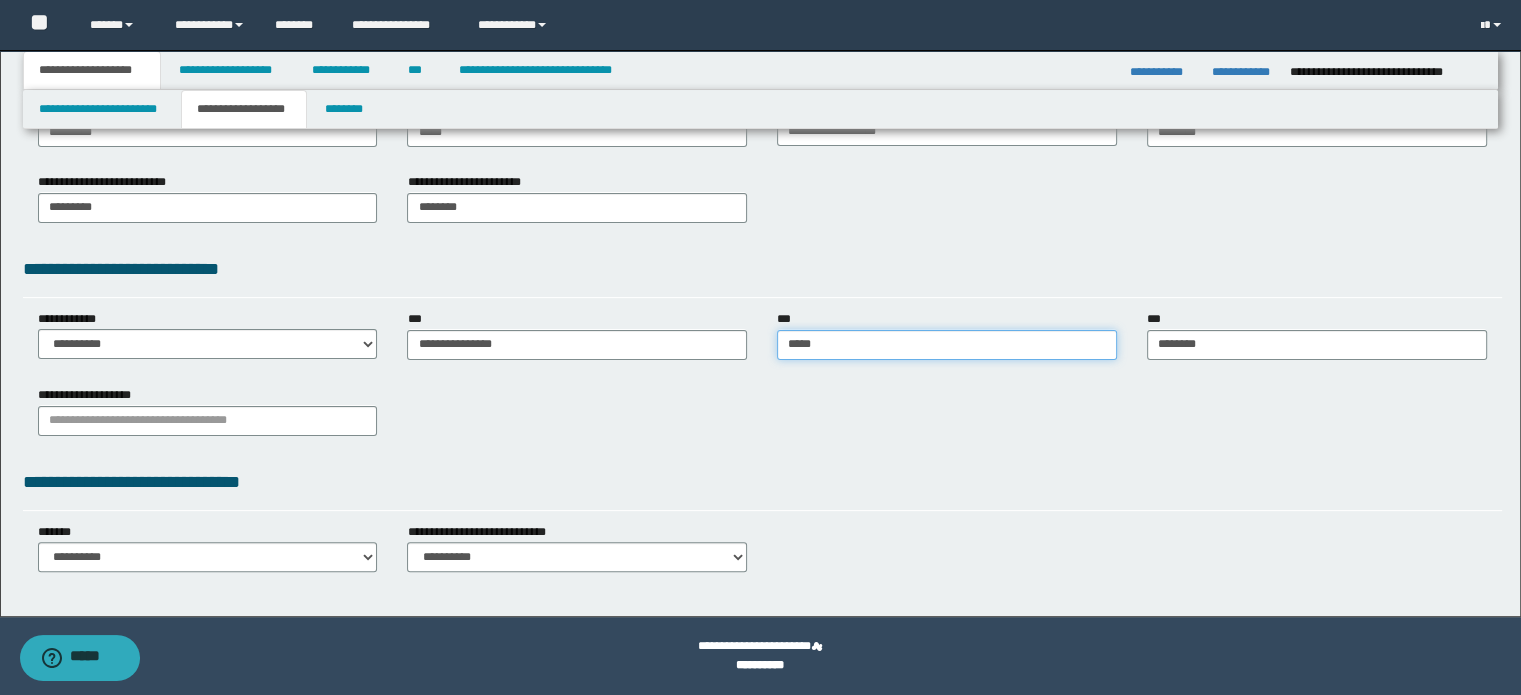 type on "*****" 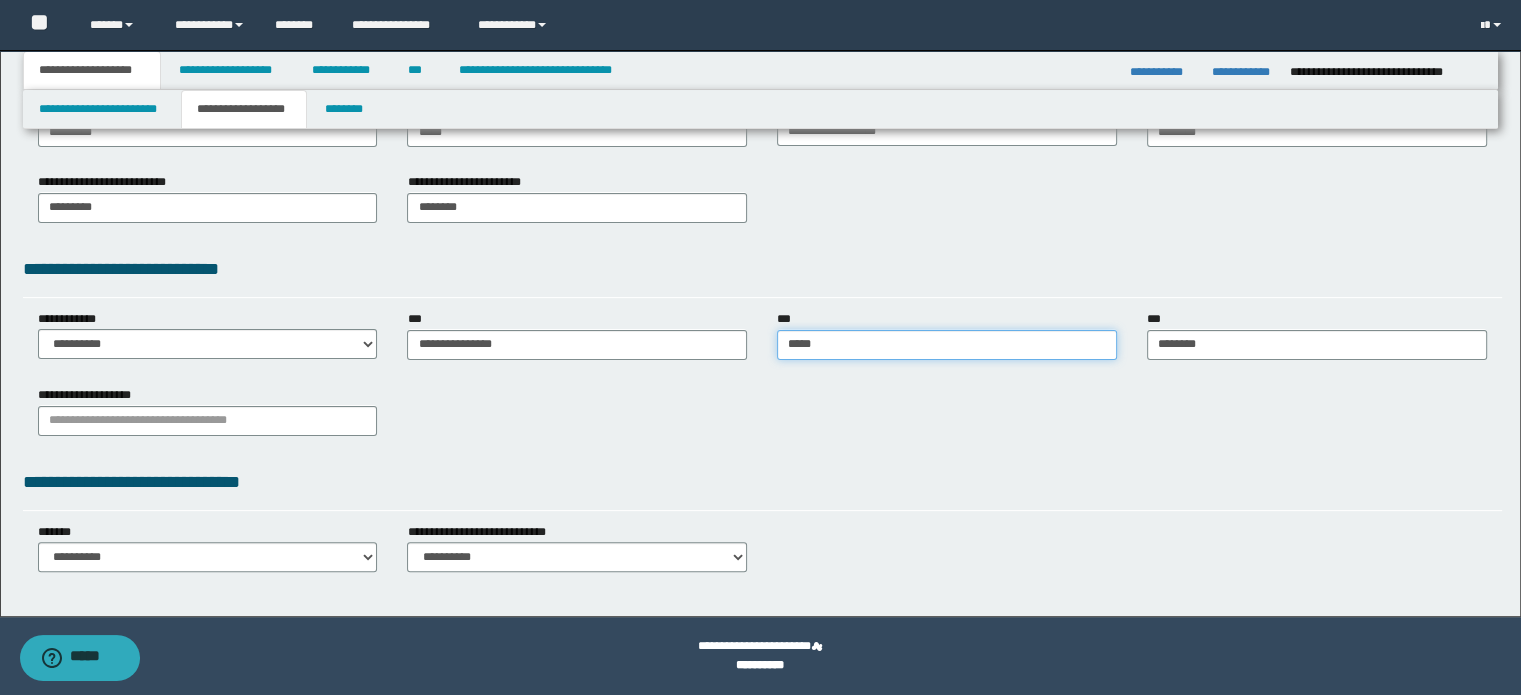type 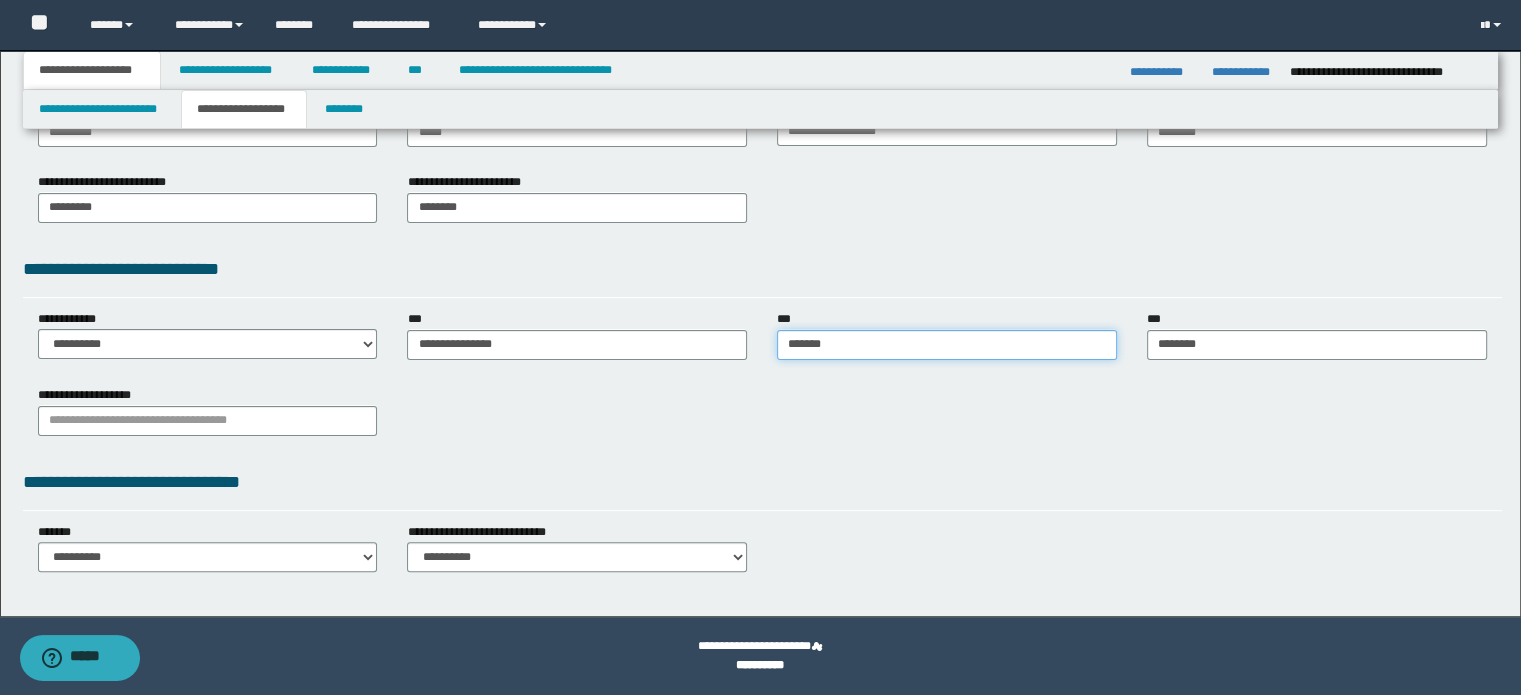 type on "********" 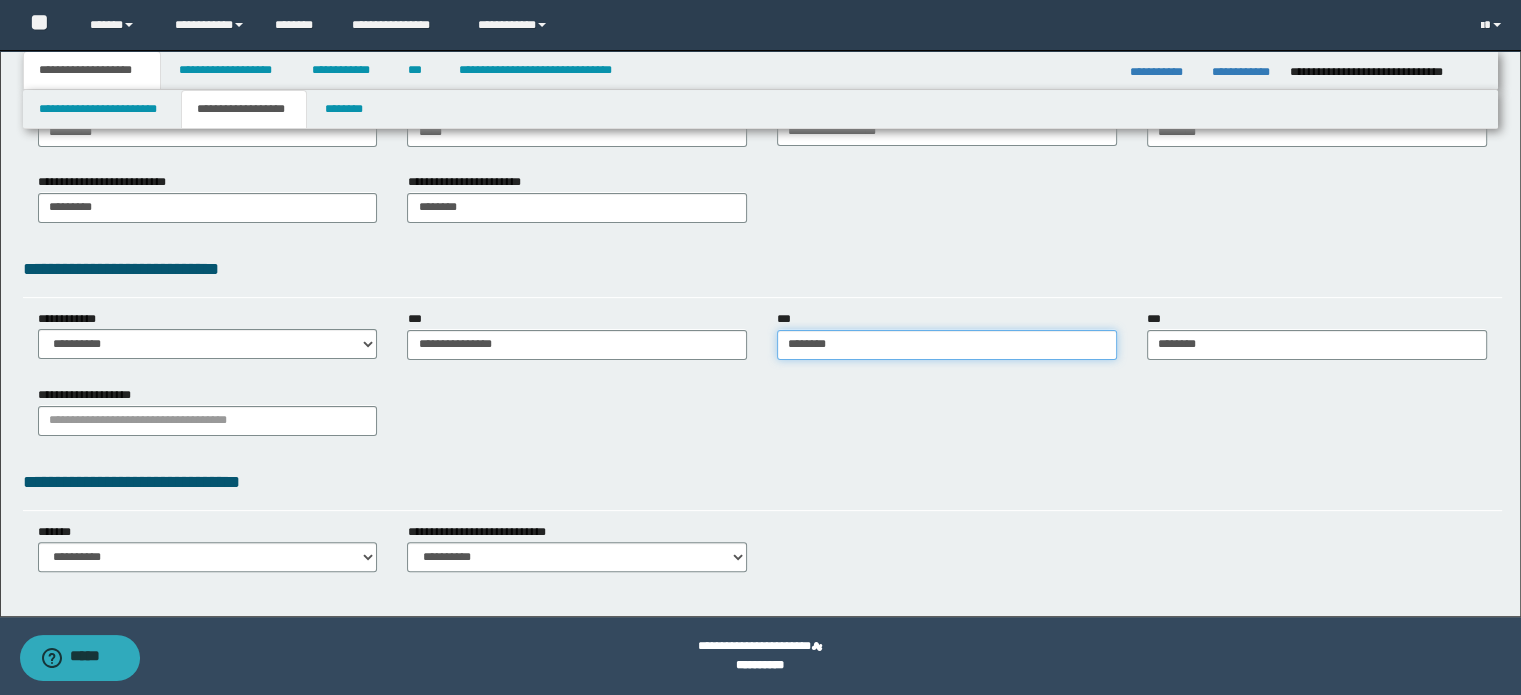 type on "********" 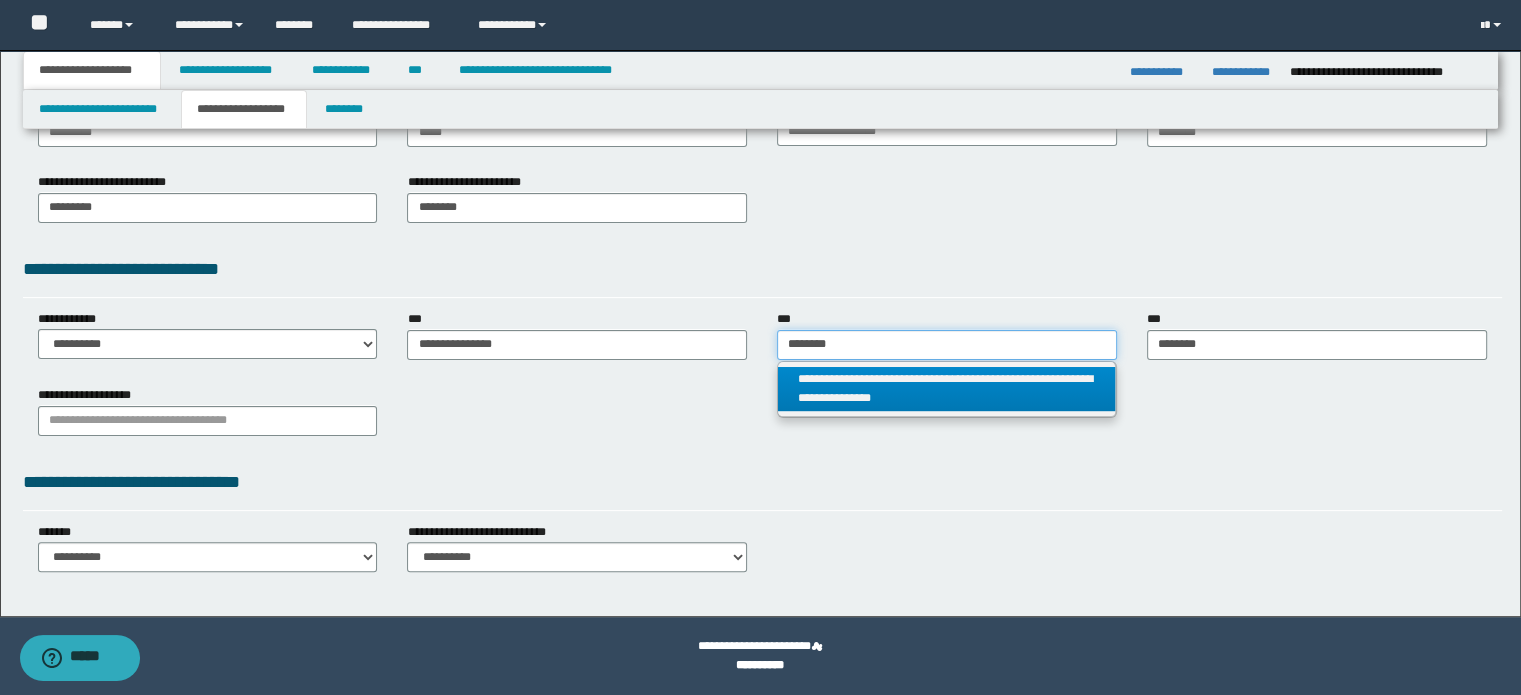 type on "********" 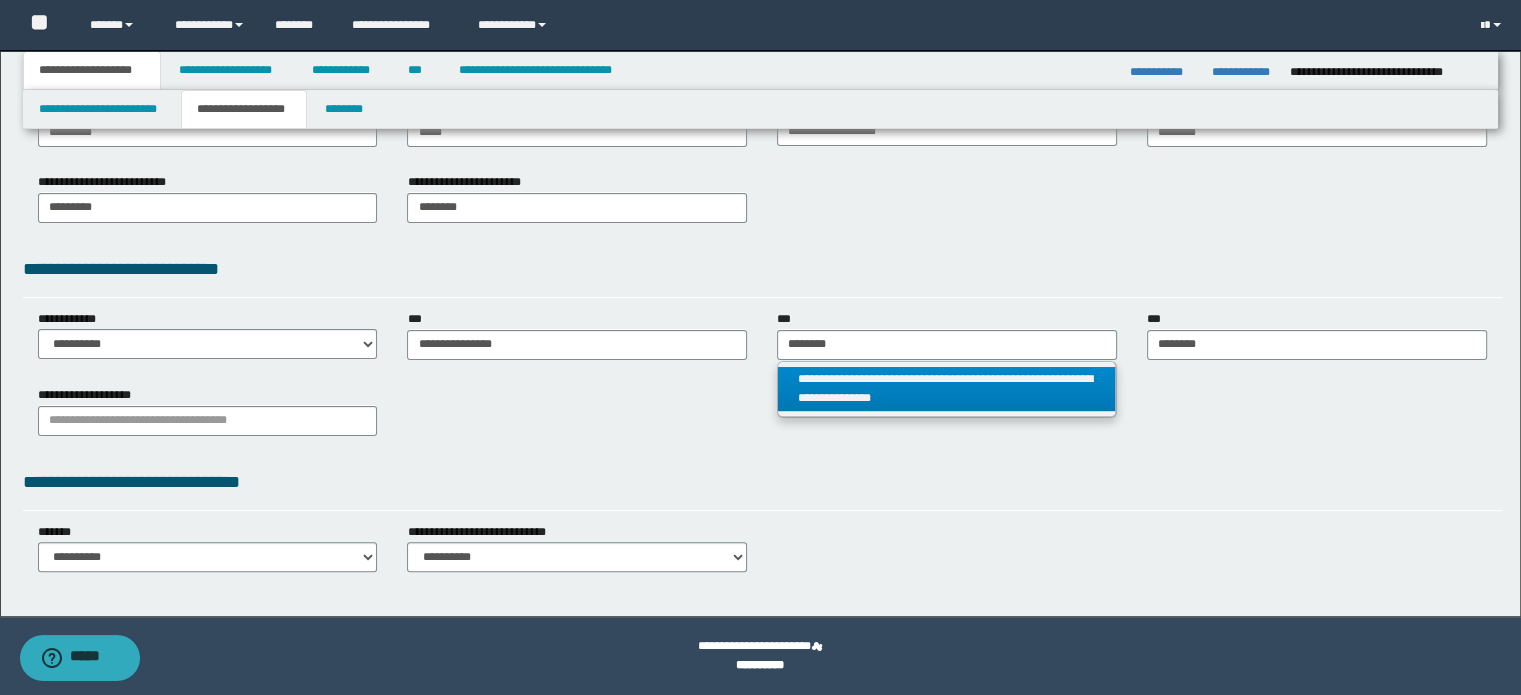 click on "**********" at bounding box center [947, 389] 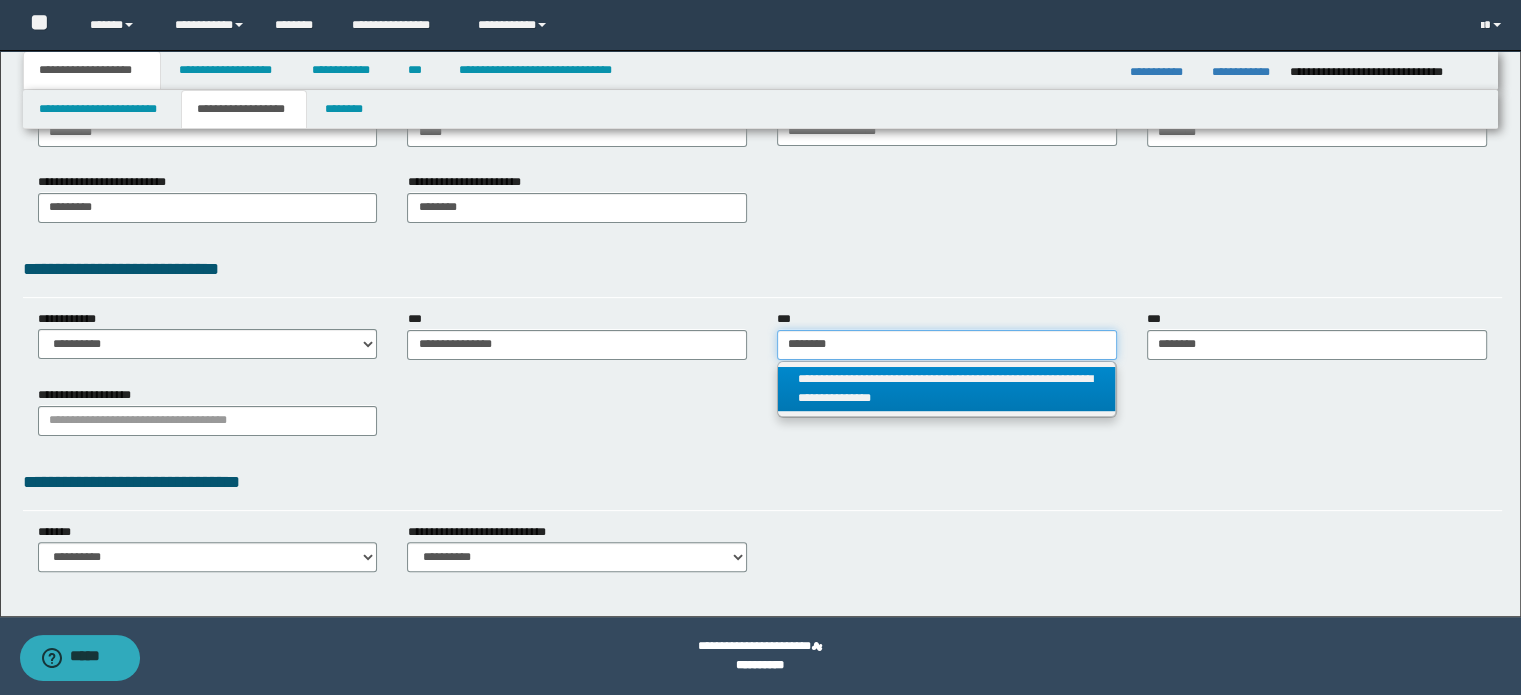type 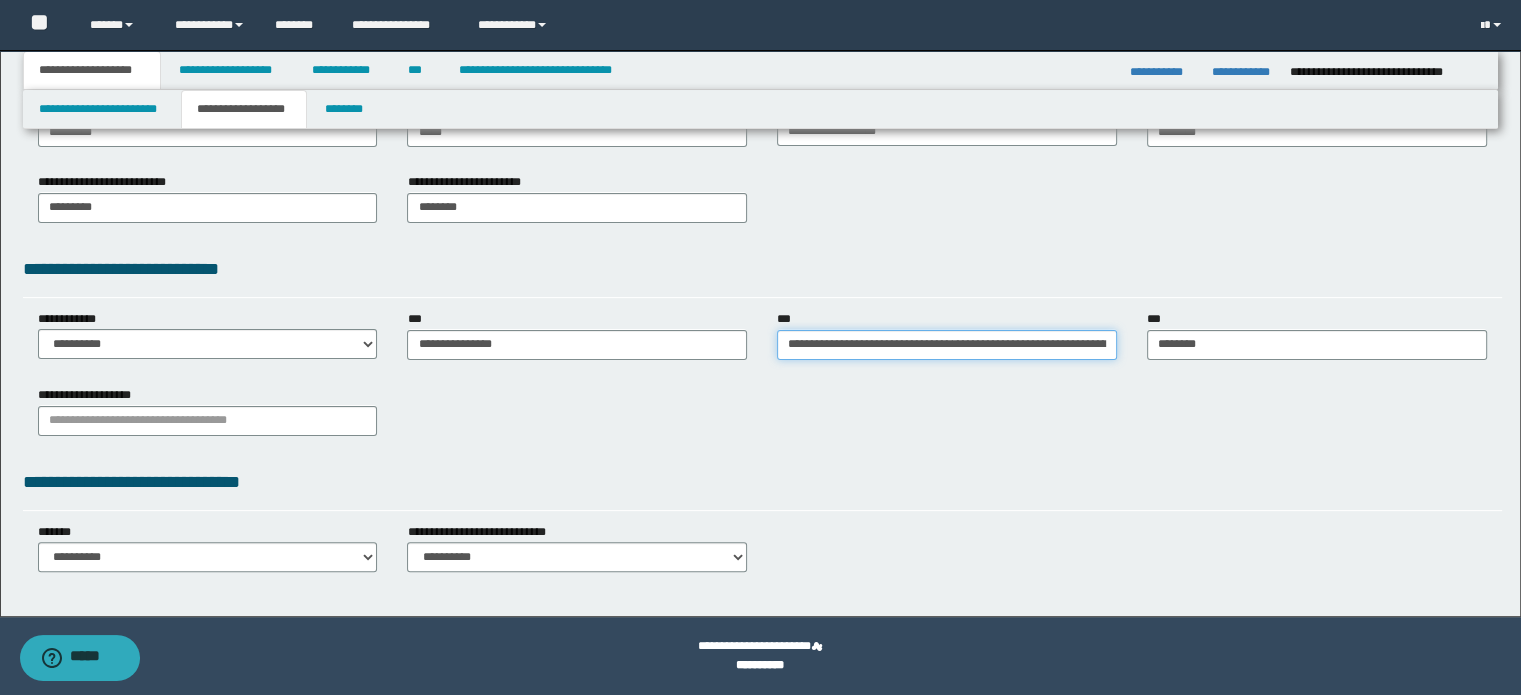 scroll, scrollTop: 0, scrollLeft: 172, axis: horizontal 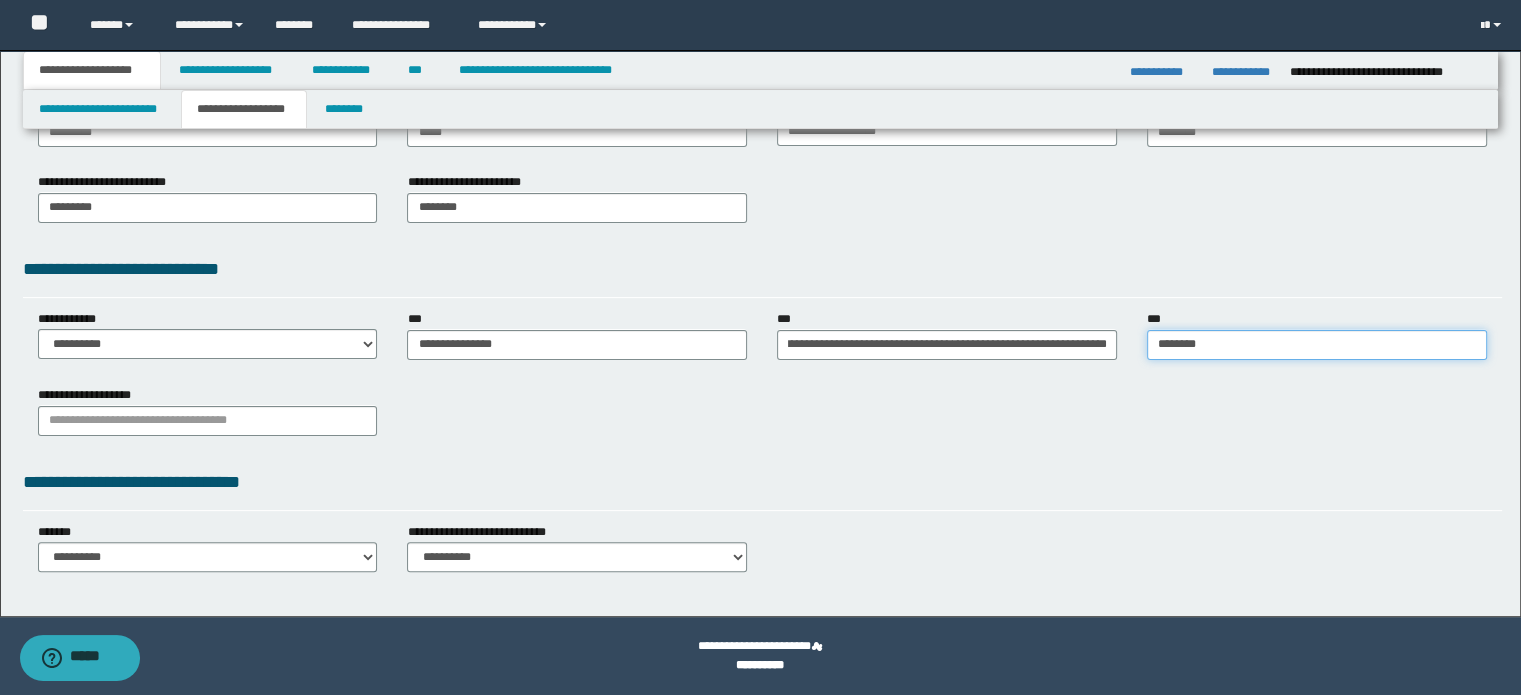 type on "**********" 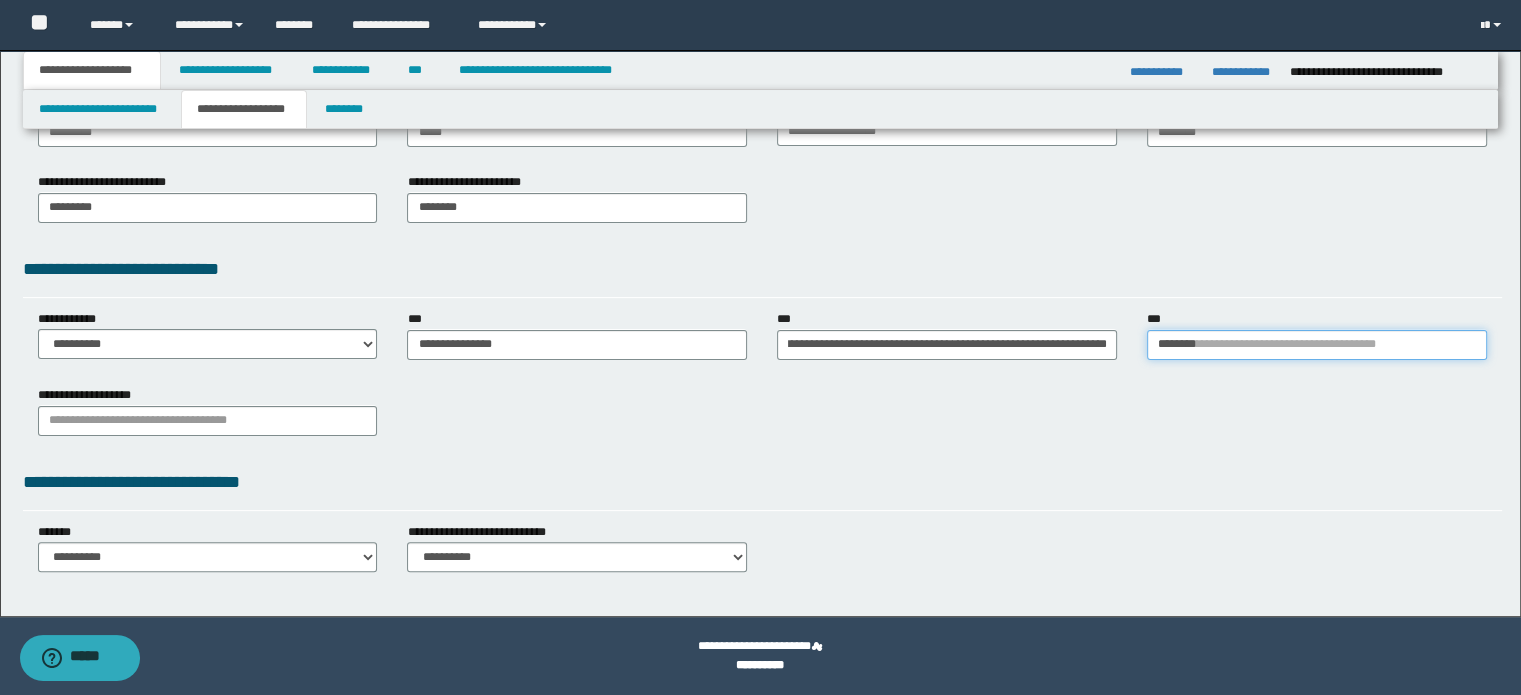 scroll, scrollTop: 0, scrollLeft: 0, axis: both 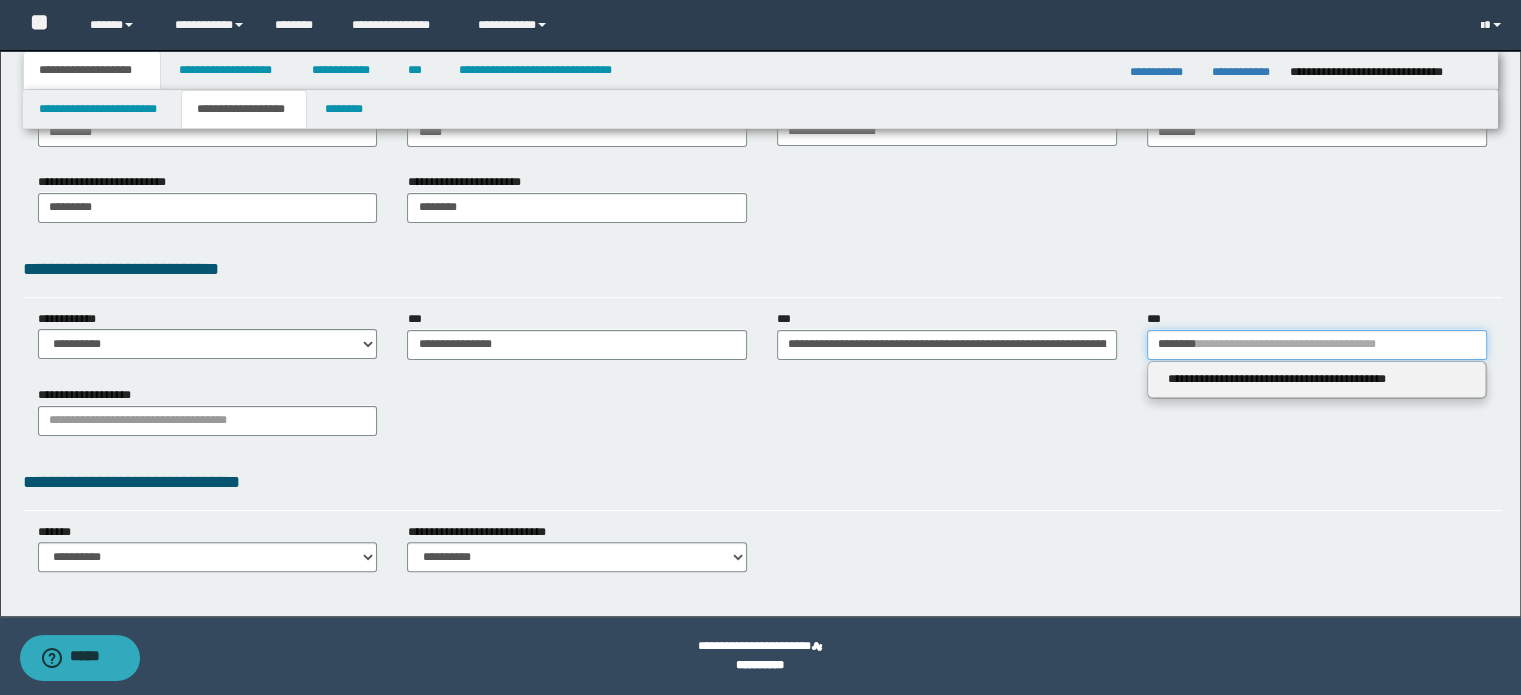 click on "********" at bounding box center (1317, 345) 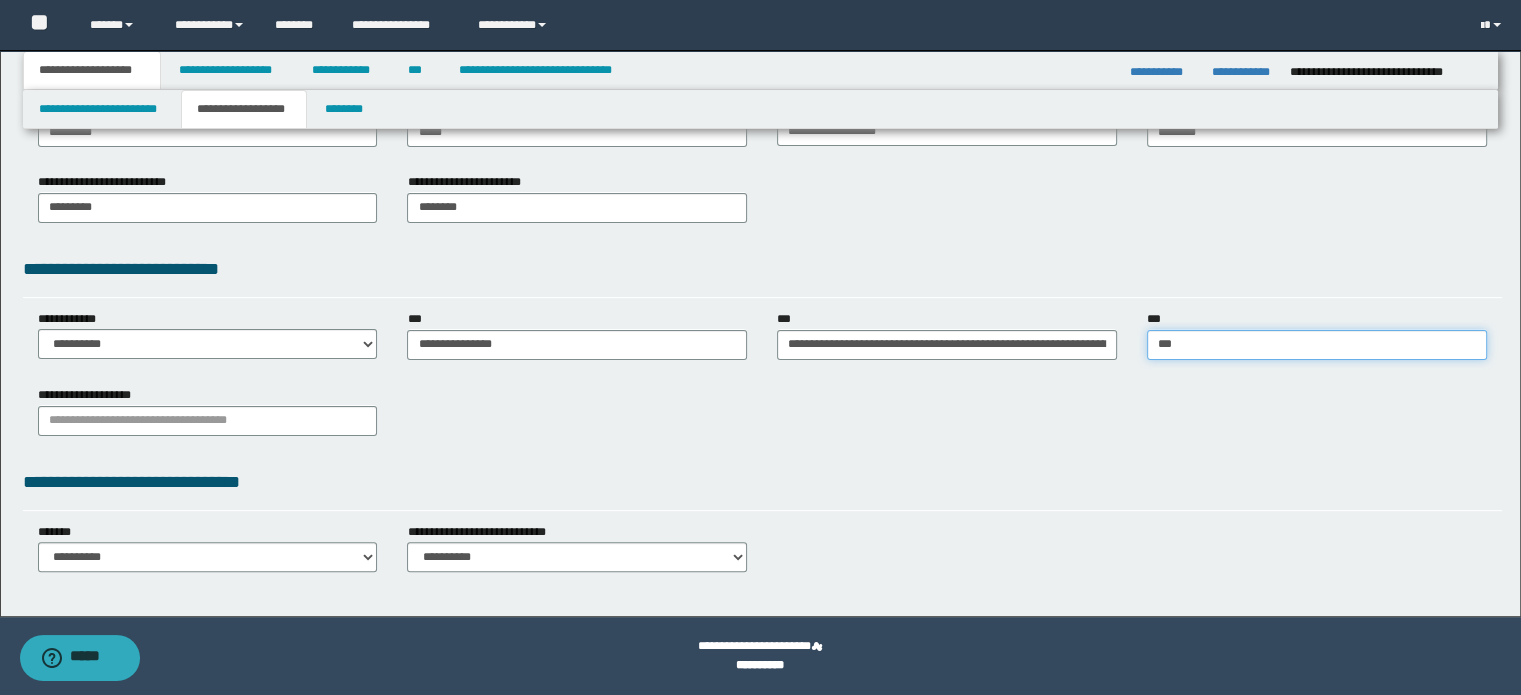 type on "****" 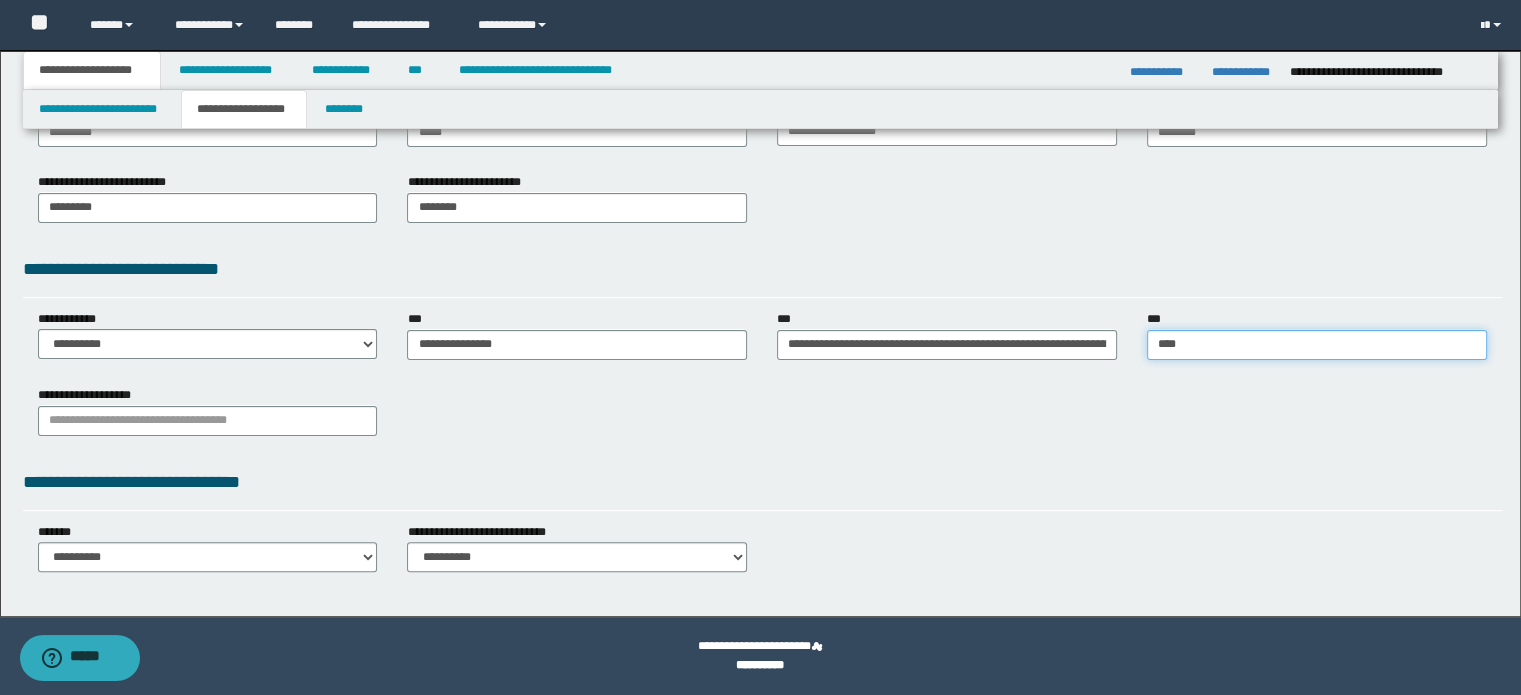 type on "****" 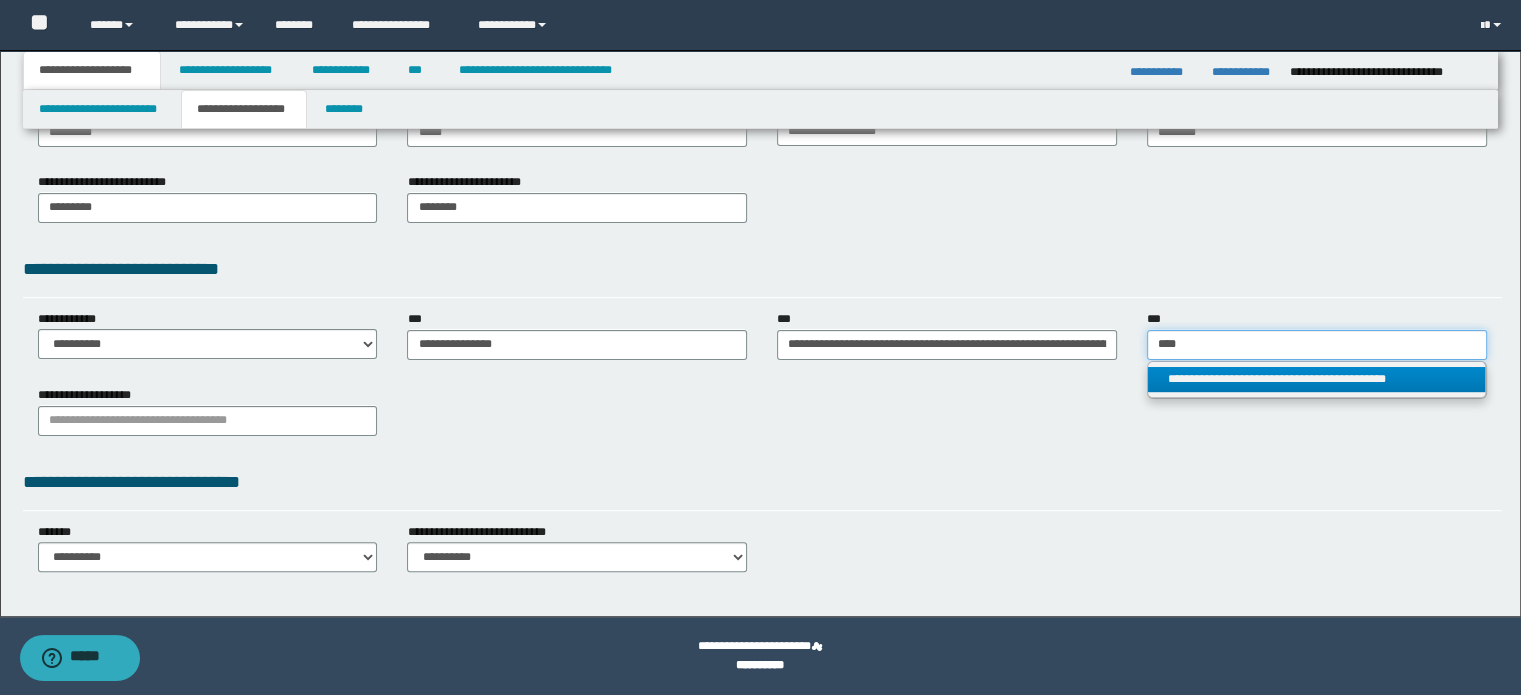 type on "****" 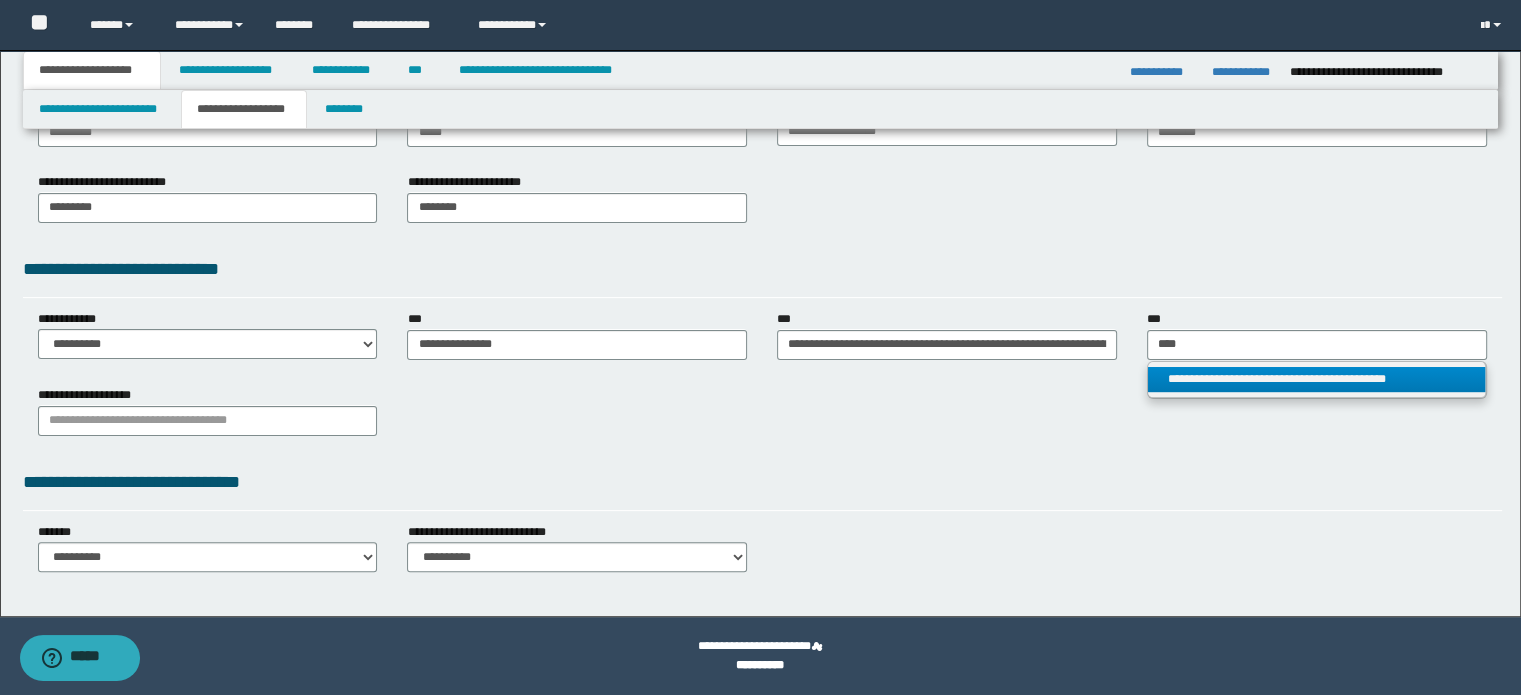 click on "**********" at bounding box center [1317, 379] 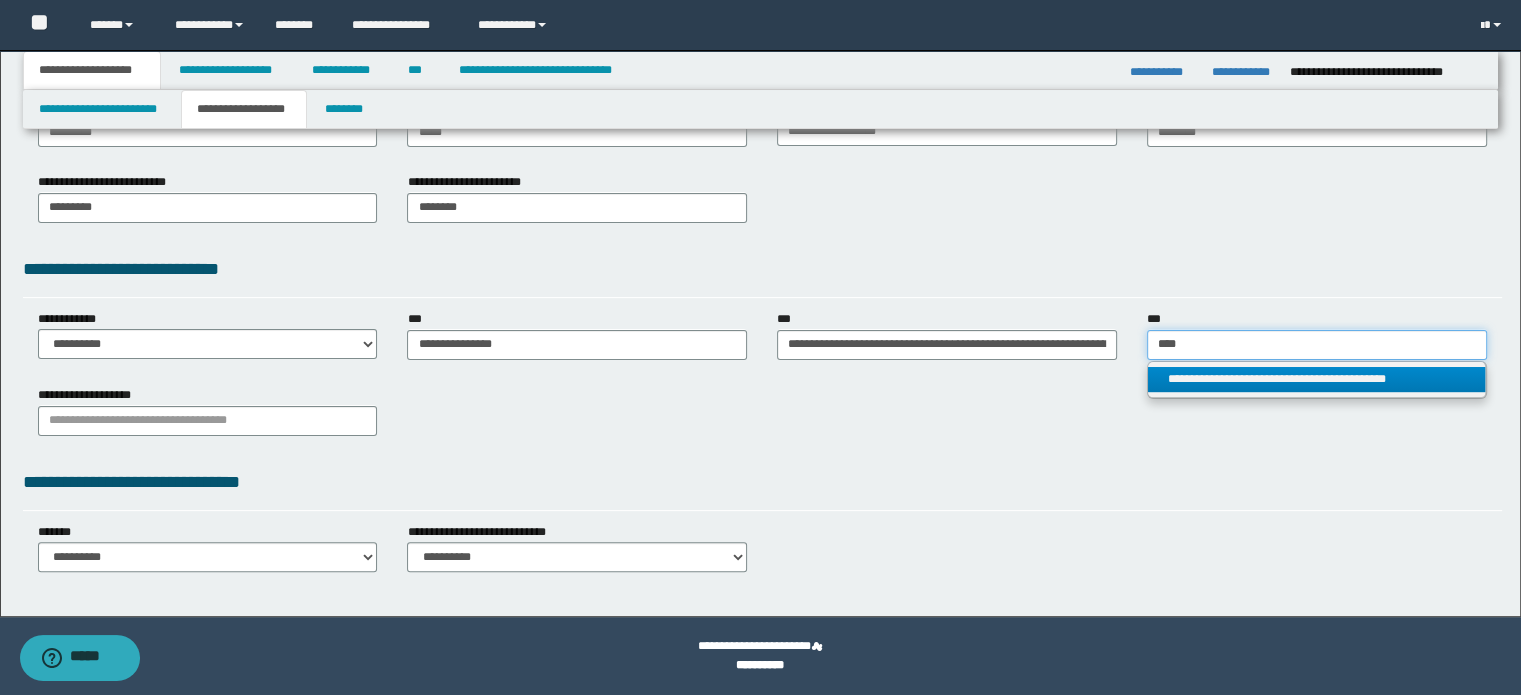 type 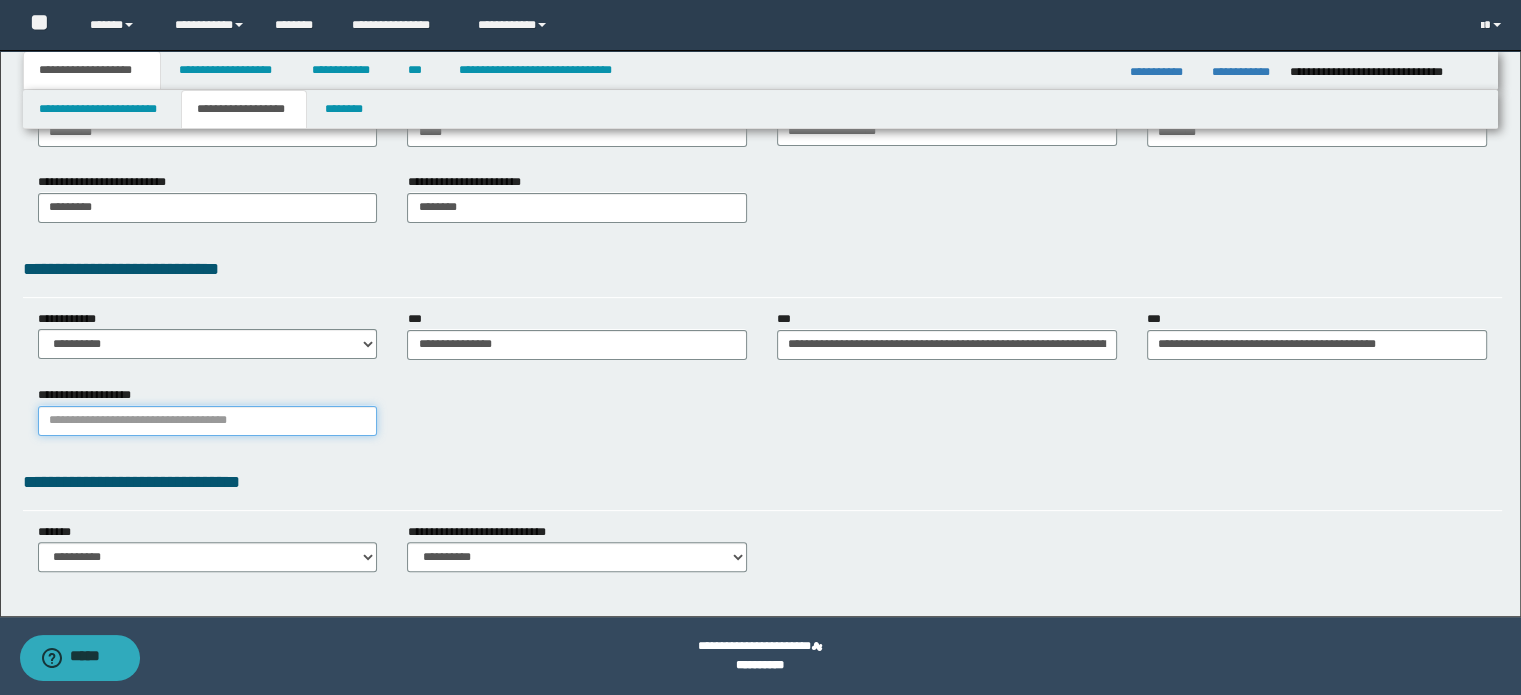 click on "**********" at bounding box center [208, 421] 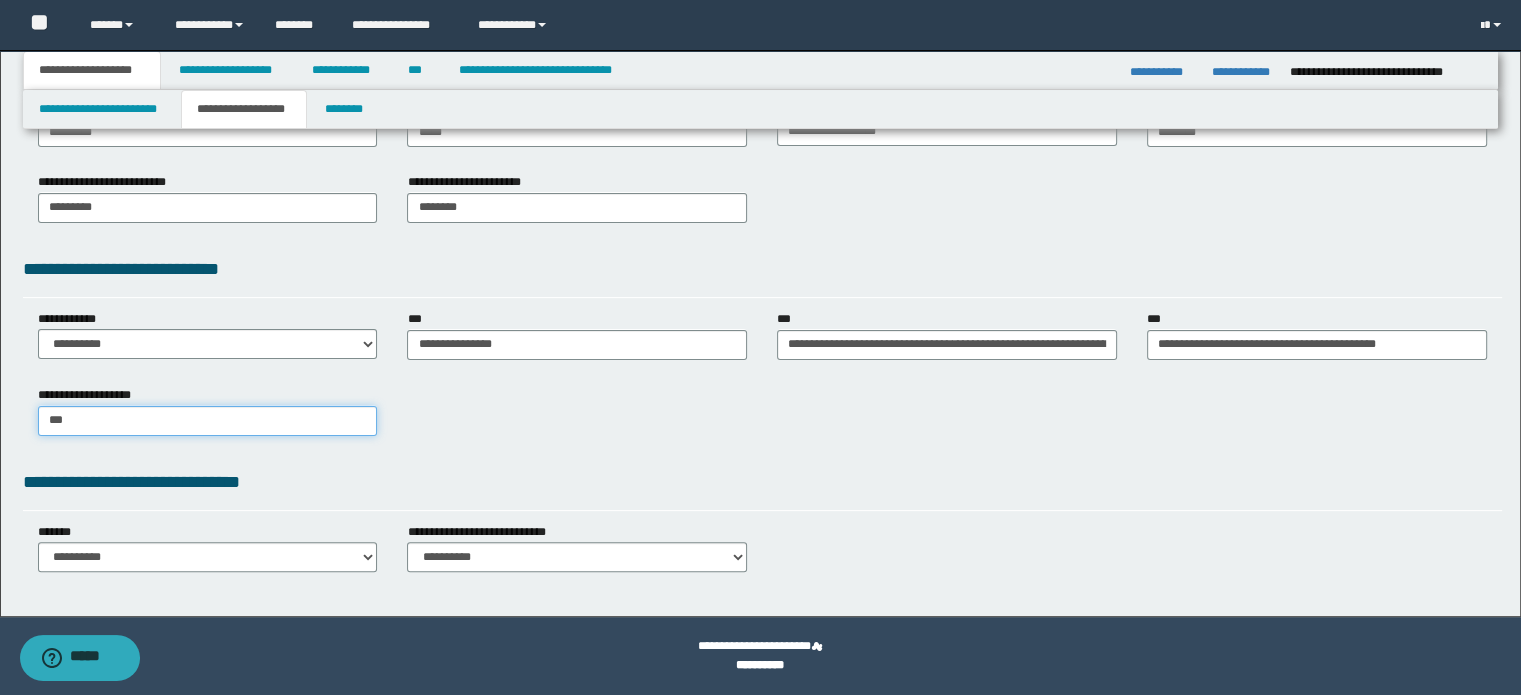 type on "****" 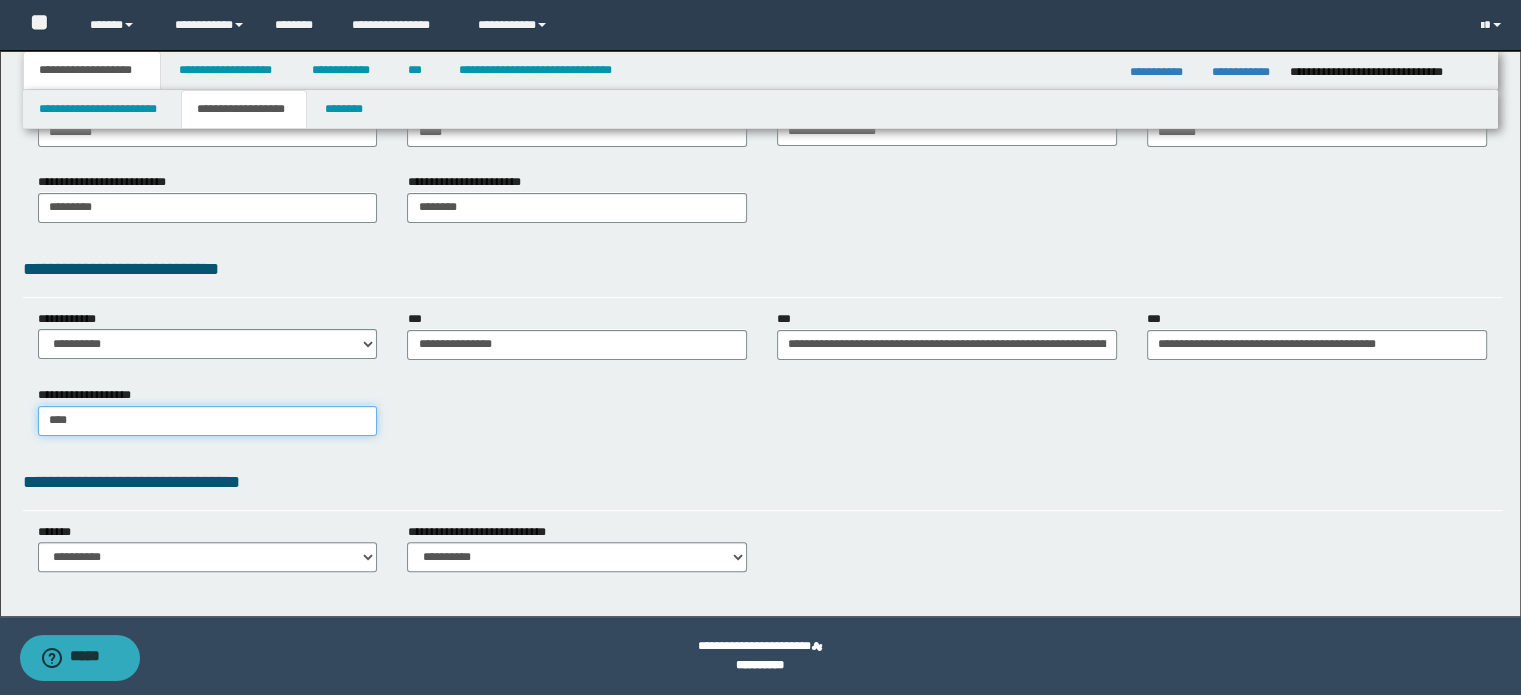 type on "****" 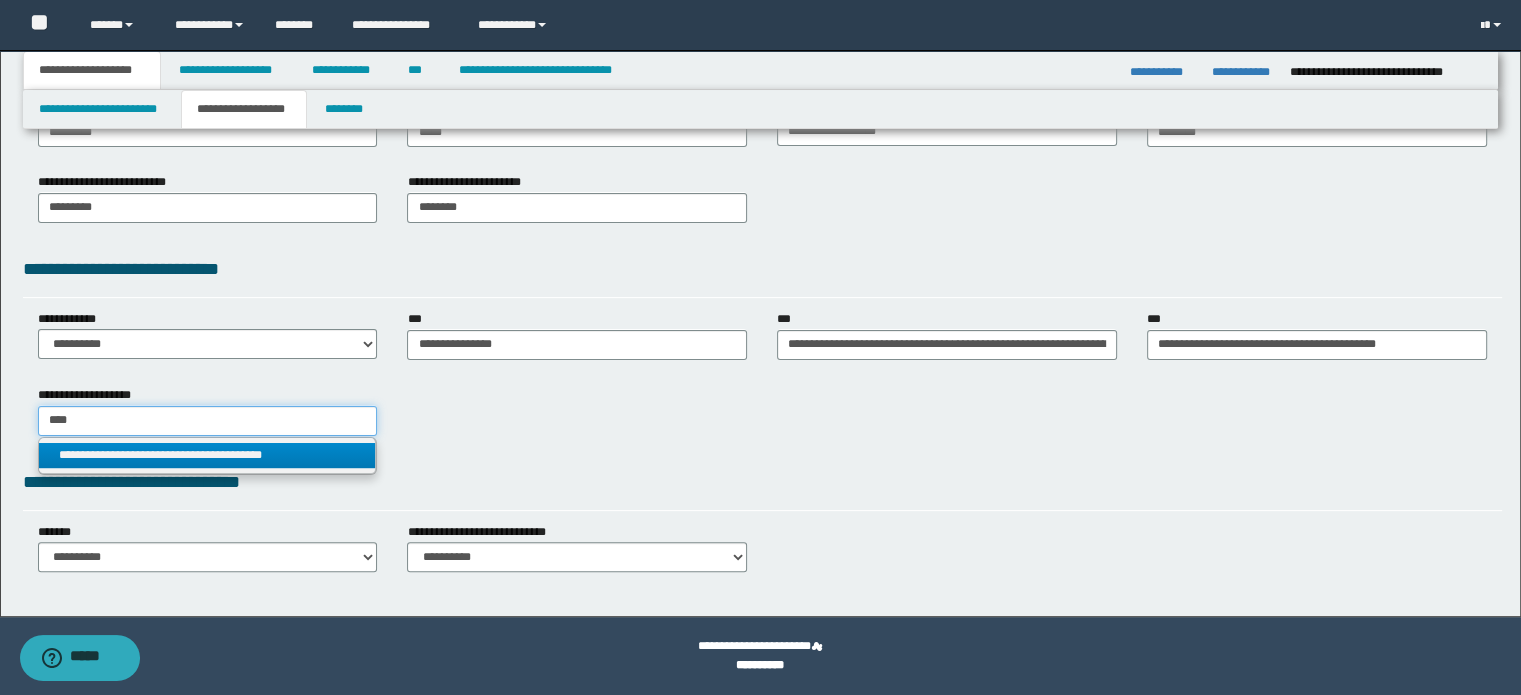 type on "****" 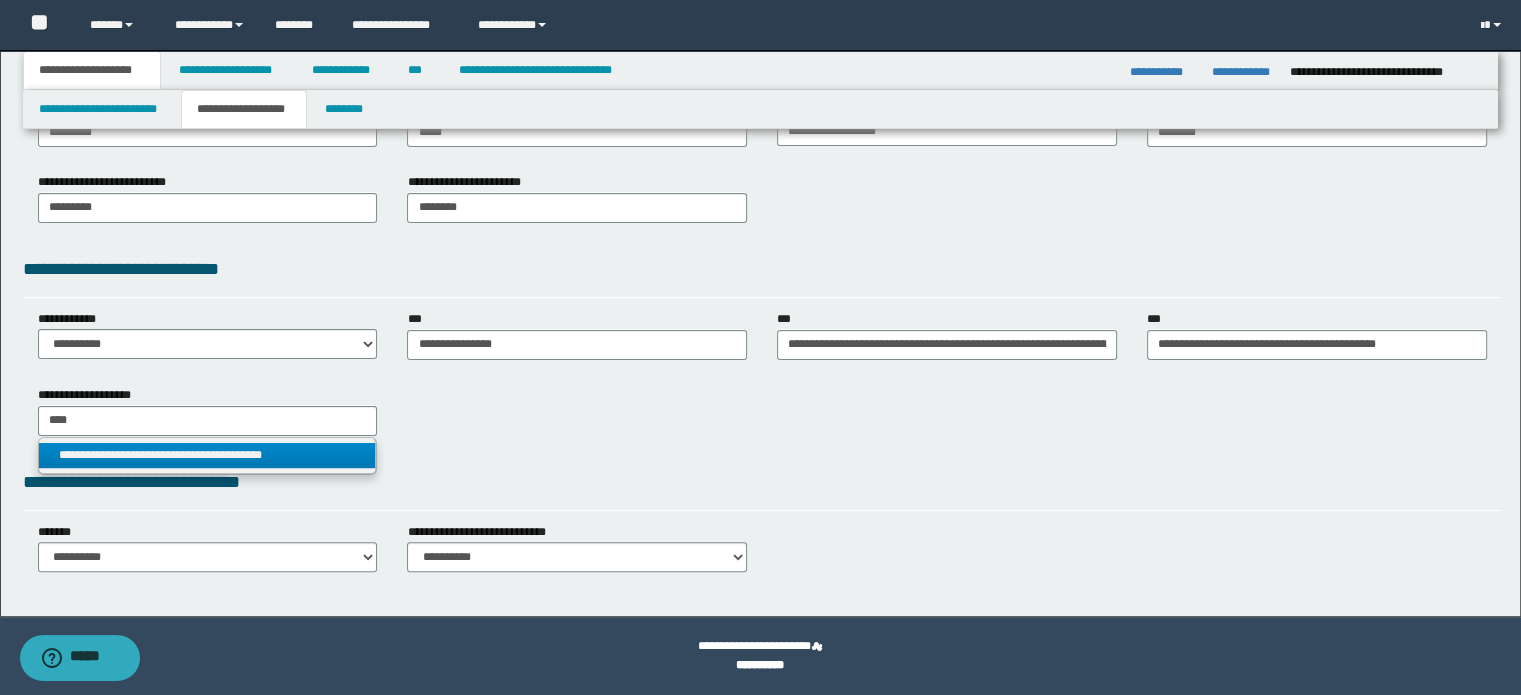 click on "**********" at bounding box center [208, 455] 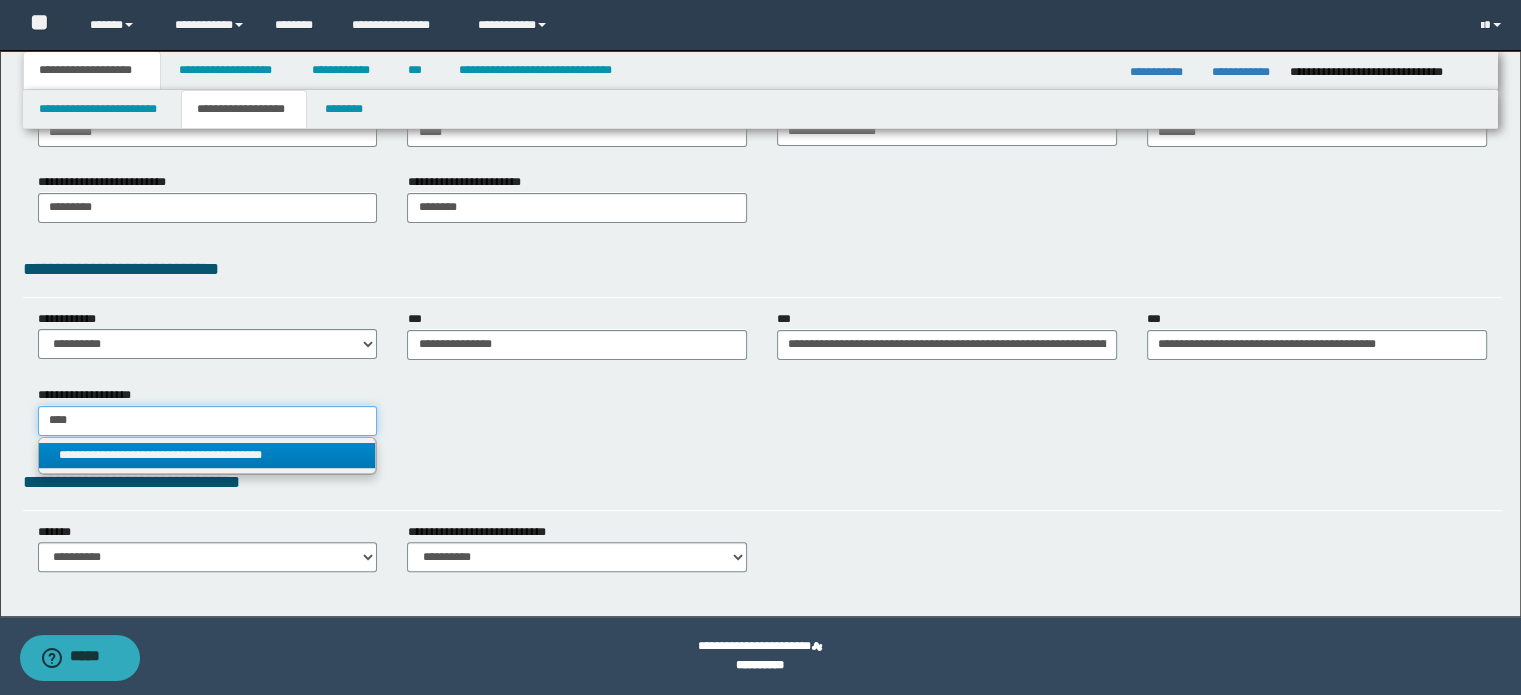 type 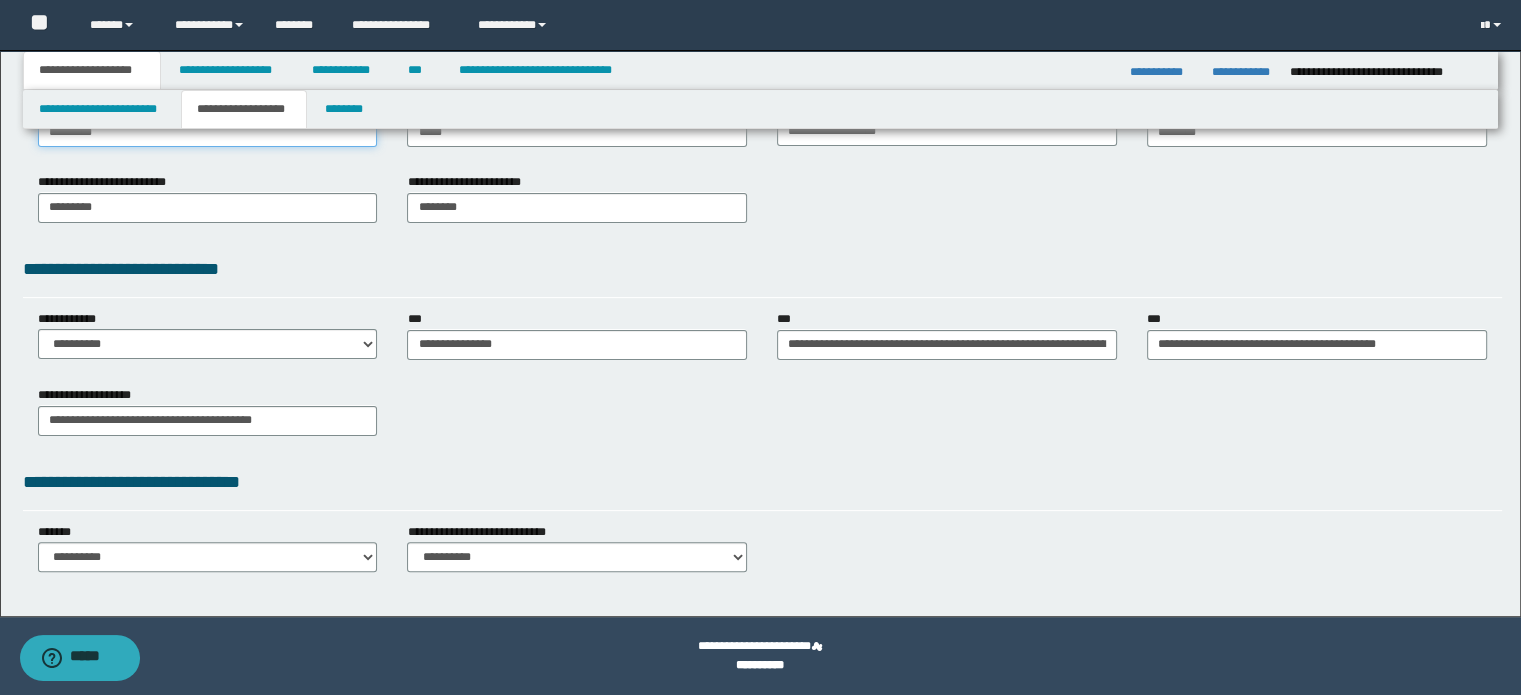 click on "*********" at bounding box center (208, 132) 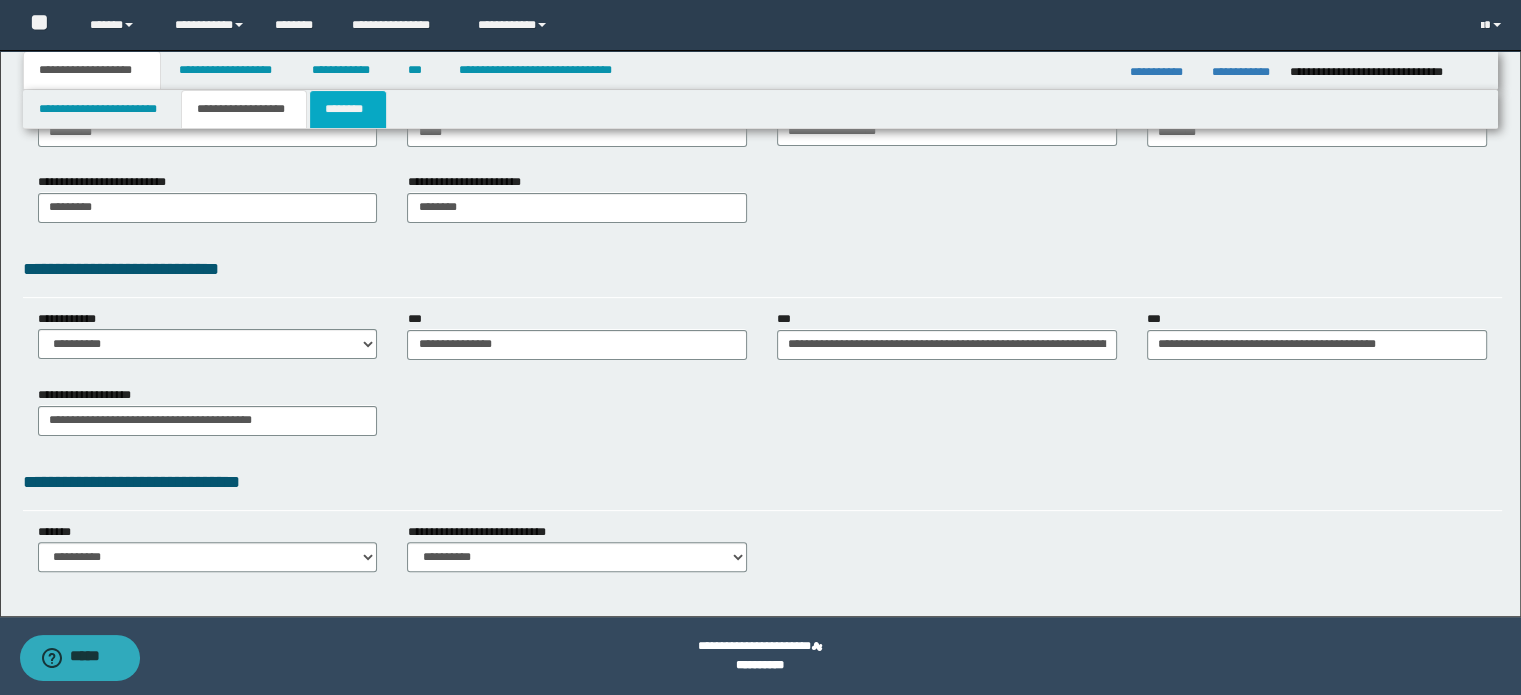 click on "********" at bounding box center [348, 109] 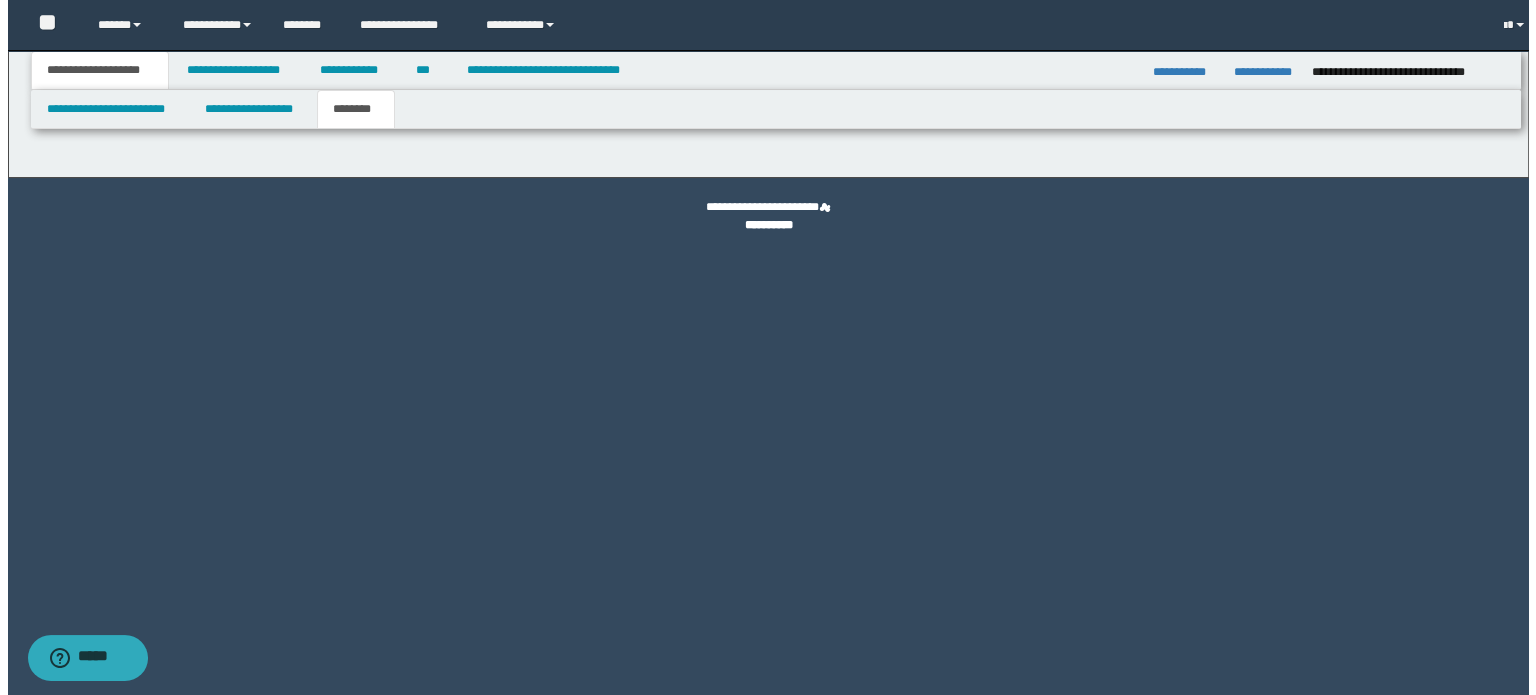 scroll, scrollTop: 0, scrollLeft: 0, axis: both 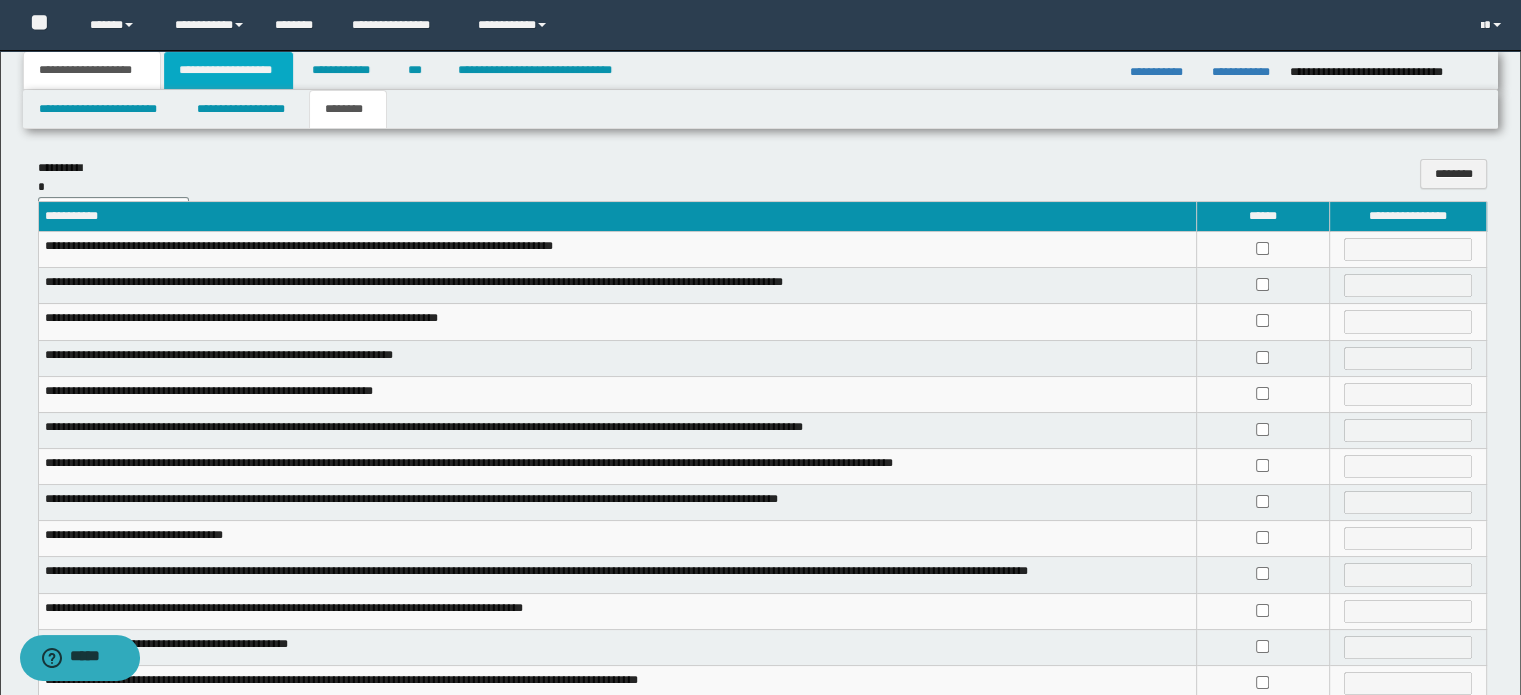 click on "**********" at bounding box center [228, 70] 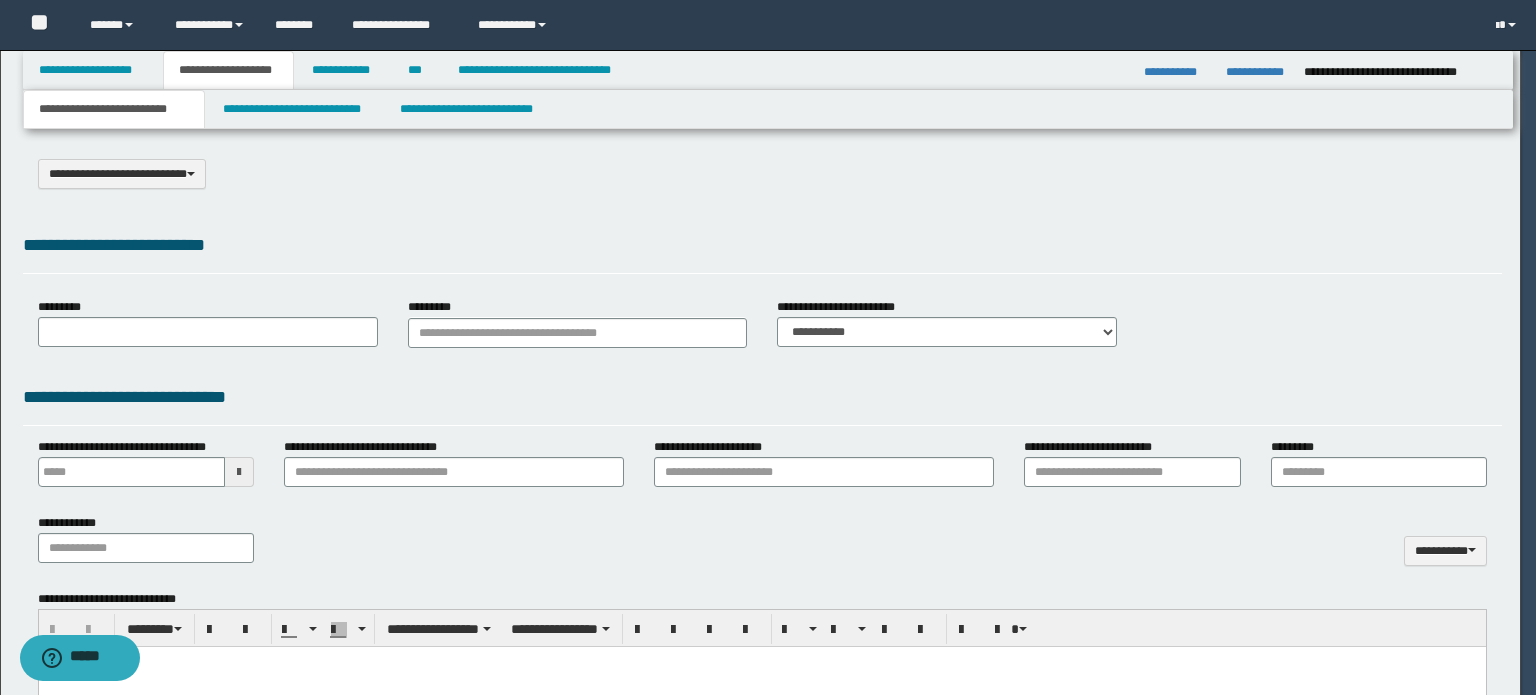type on "**********" 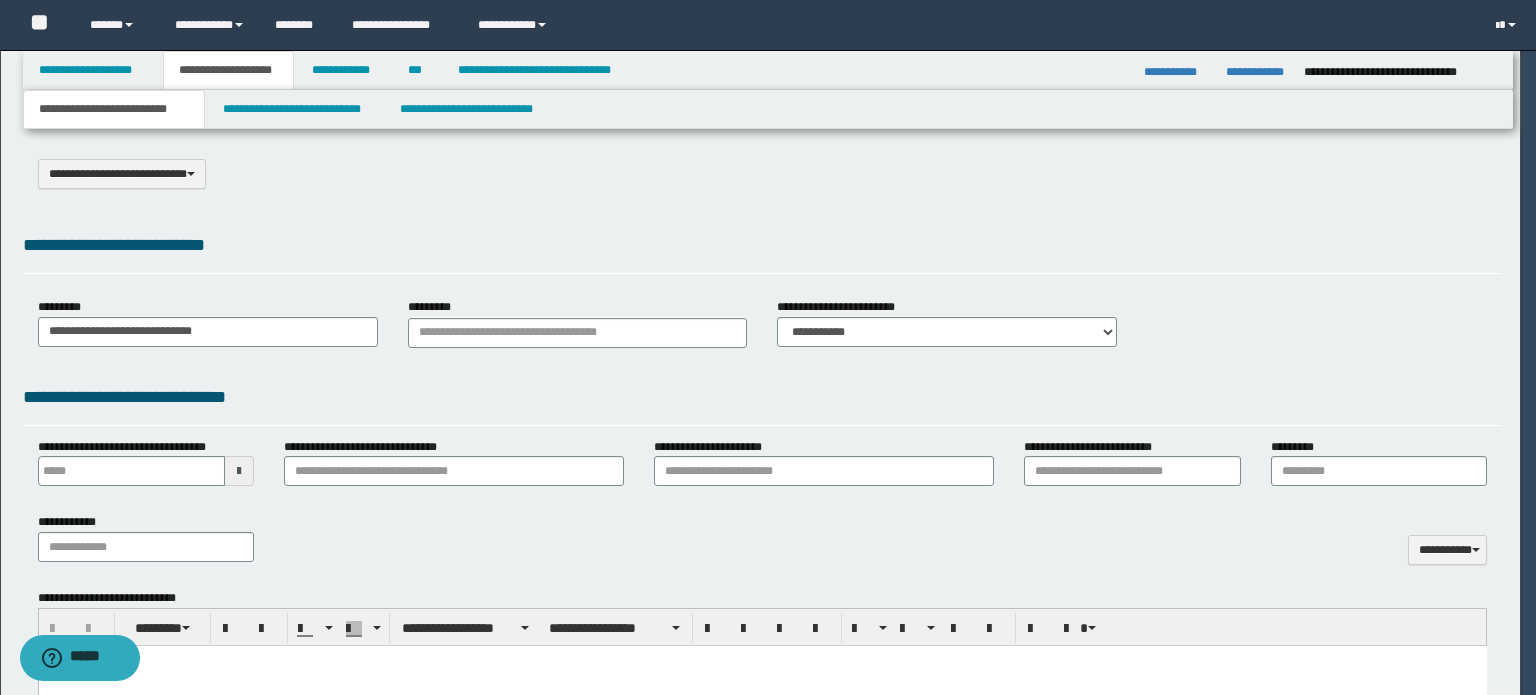 scroll, scrollTop: 0, scrollLeft: 0, axis: both 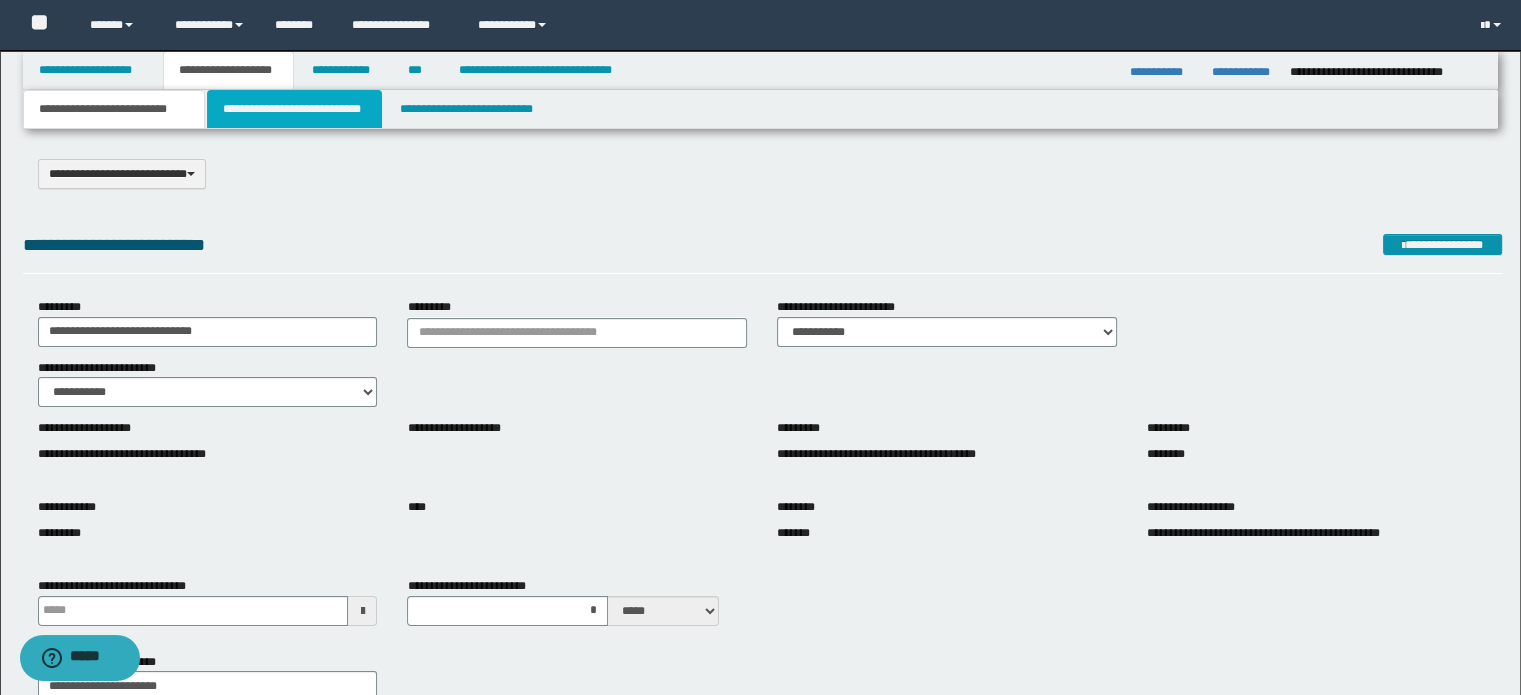 click on "**********" at bounding box center [294, 109] 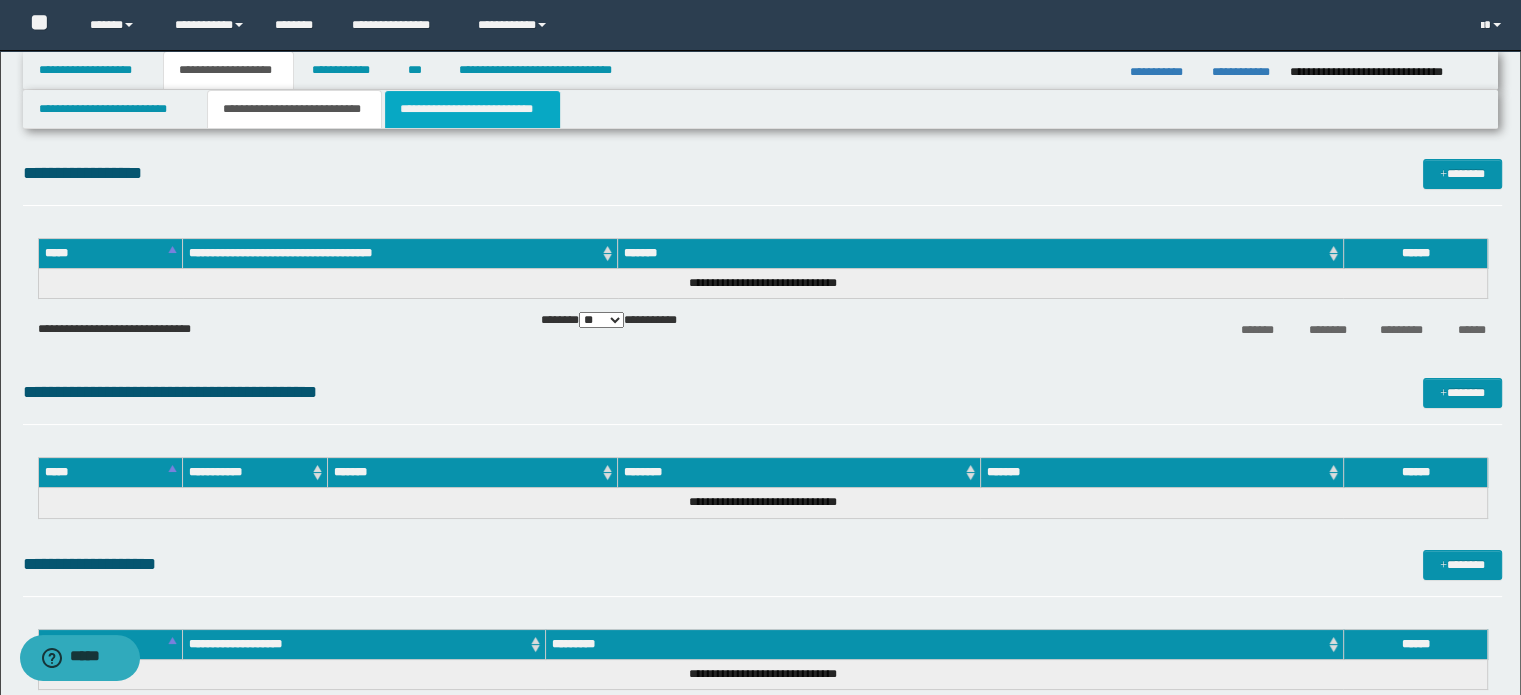 click on "**********" at bounding box center (472, 109) 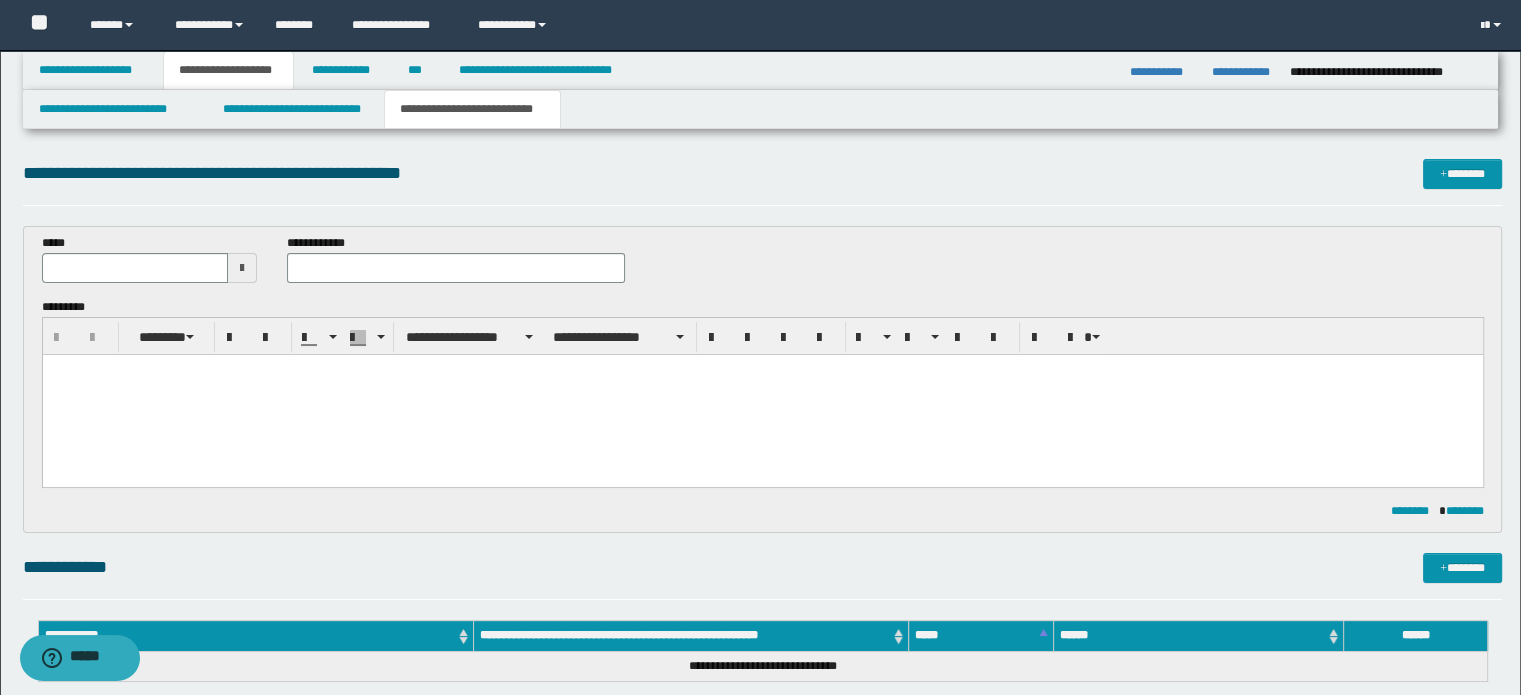 scroll, scrollTop: 0, scrollLeft: 0, axis: both 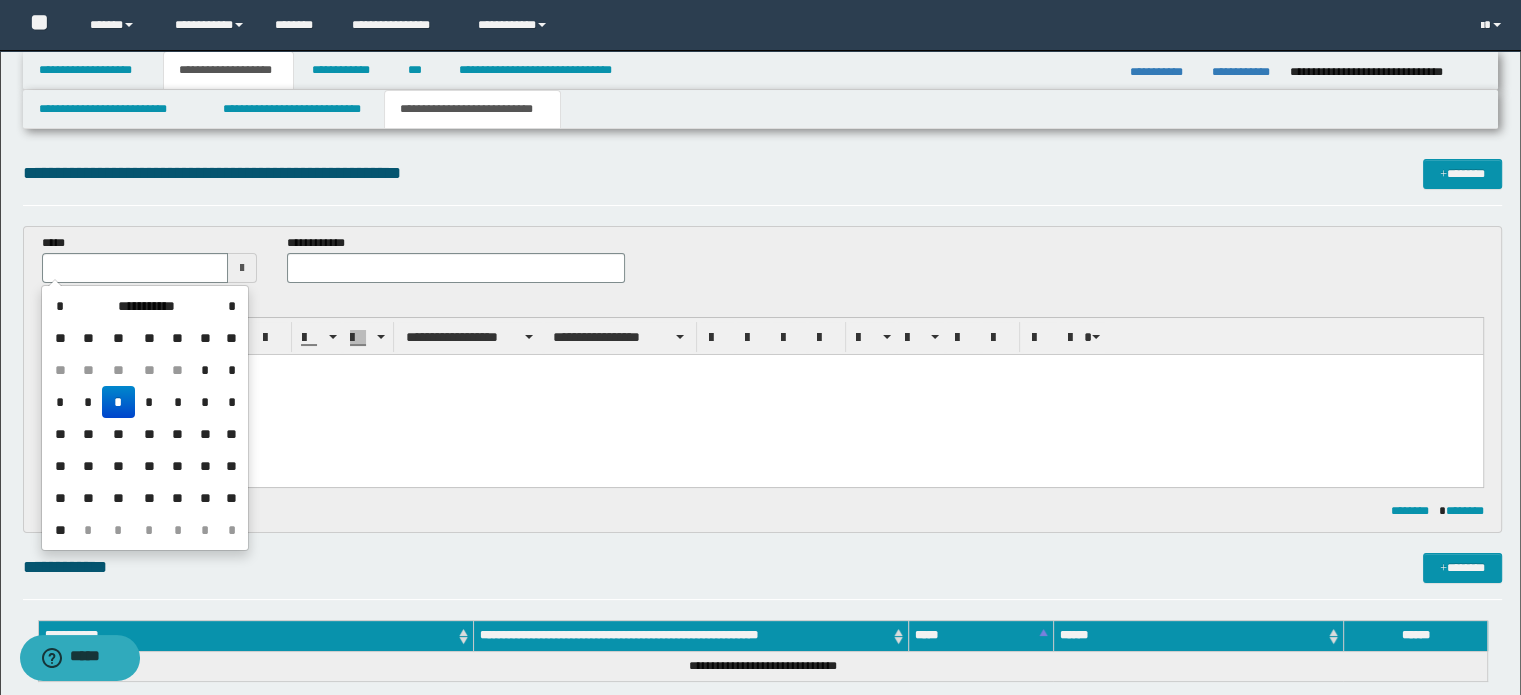 click on "*" at bounding box center [118, 402] 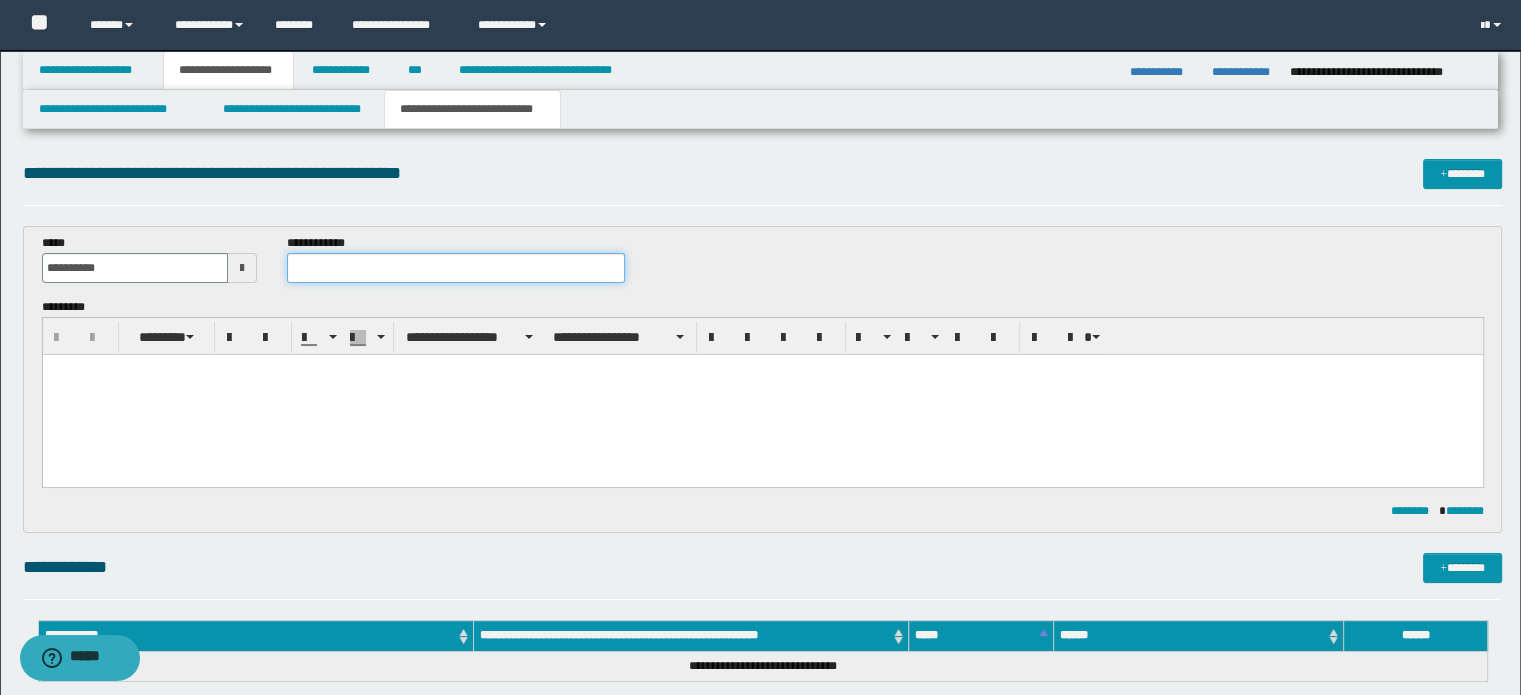 click at bounding box center [456, 268] 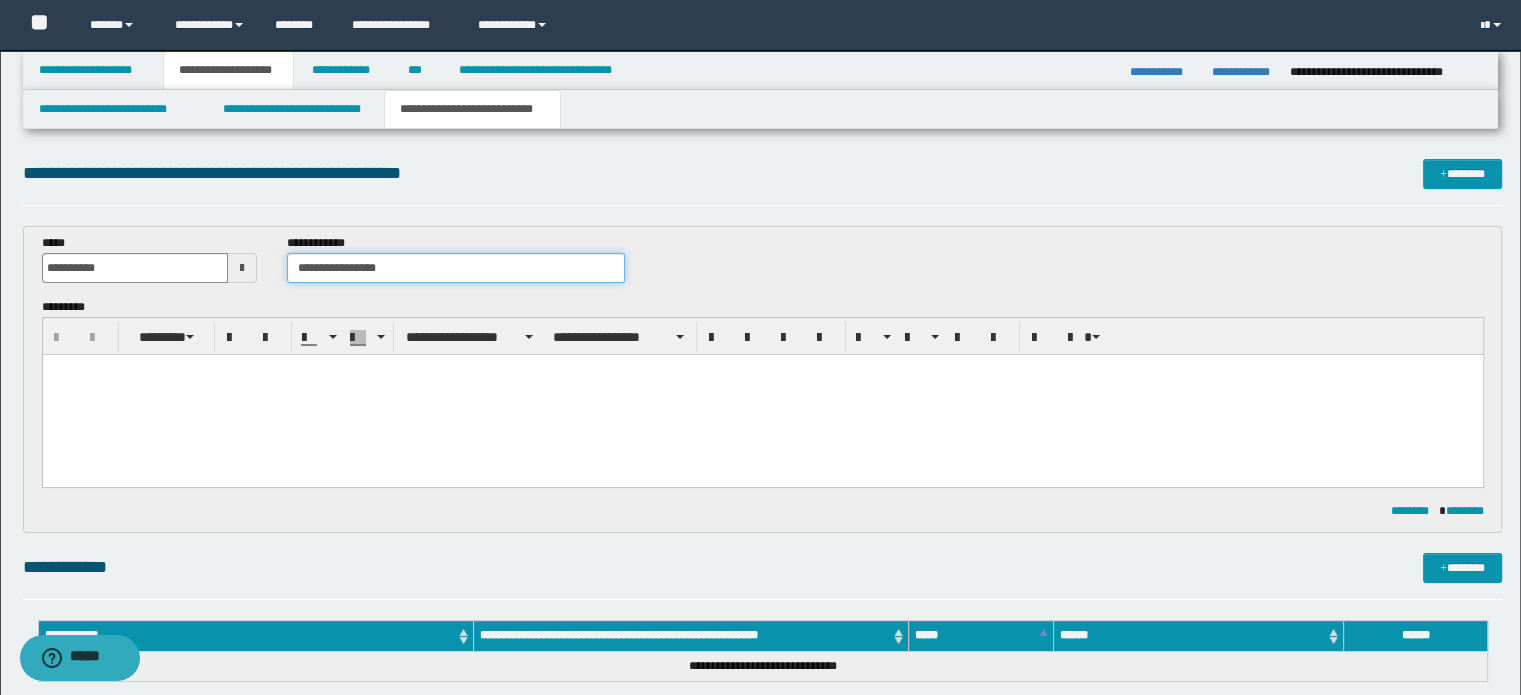 type on "**********" 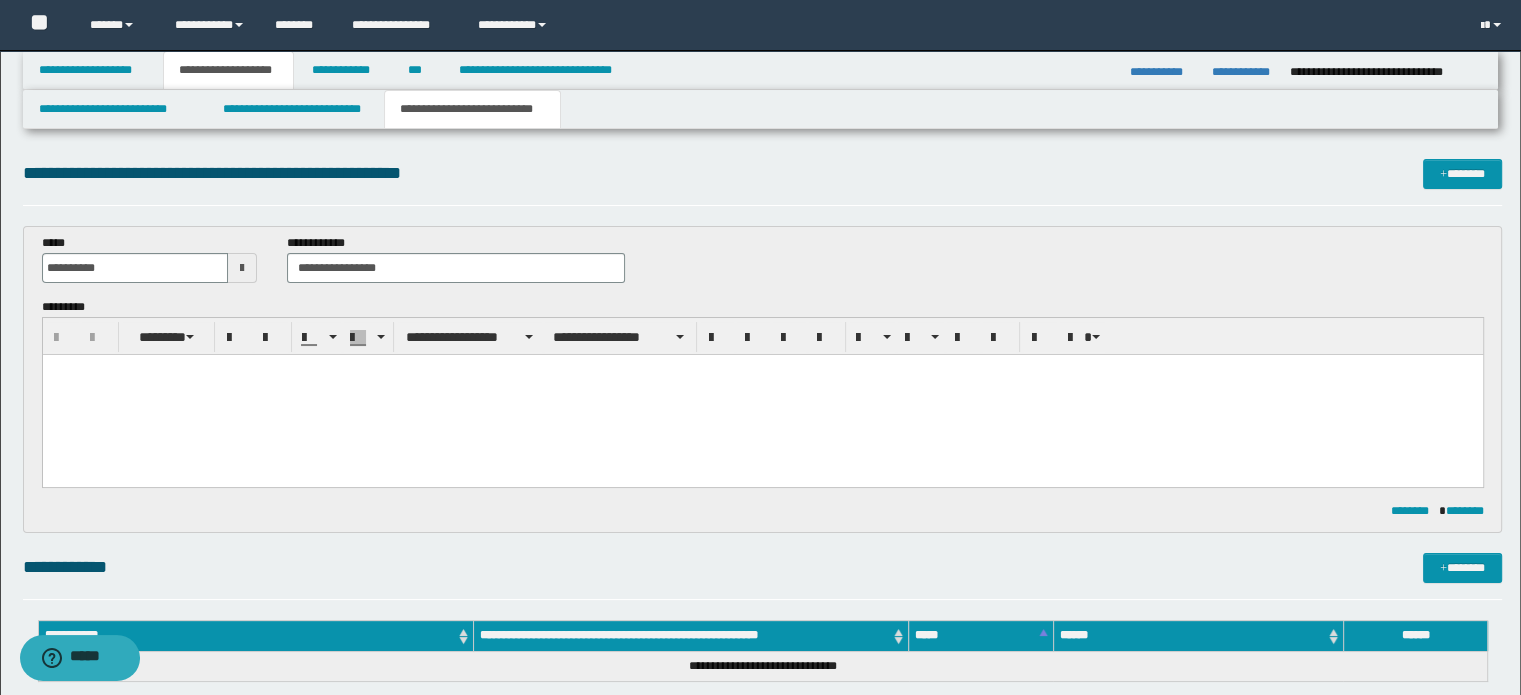 click at bounding box center [762, 369] 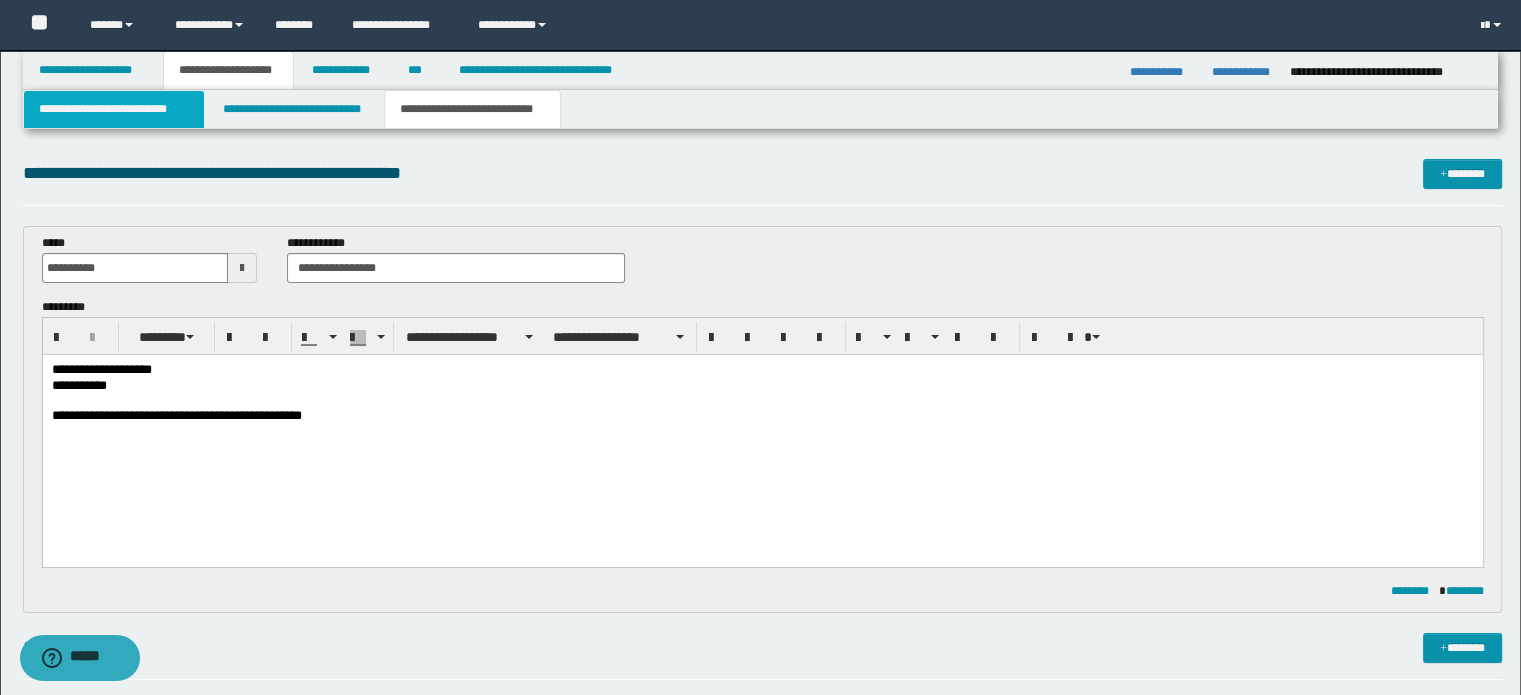 click on "**********" at bounding box center (114, 109) 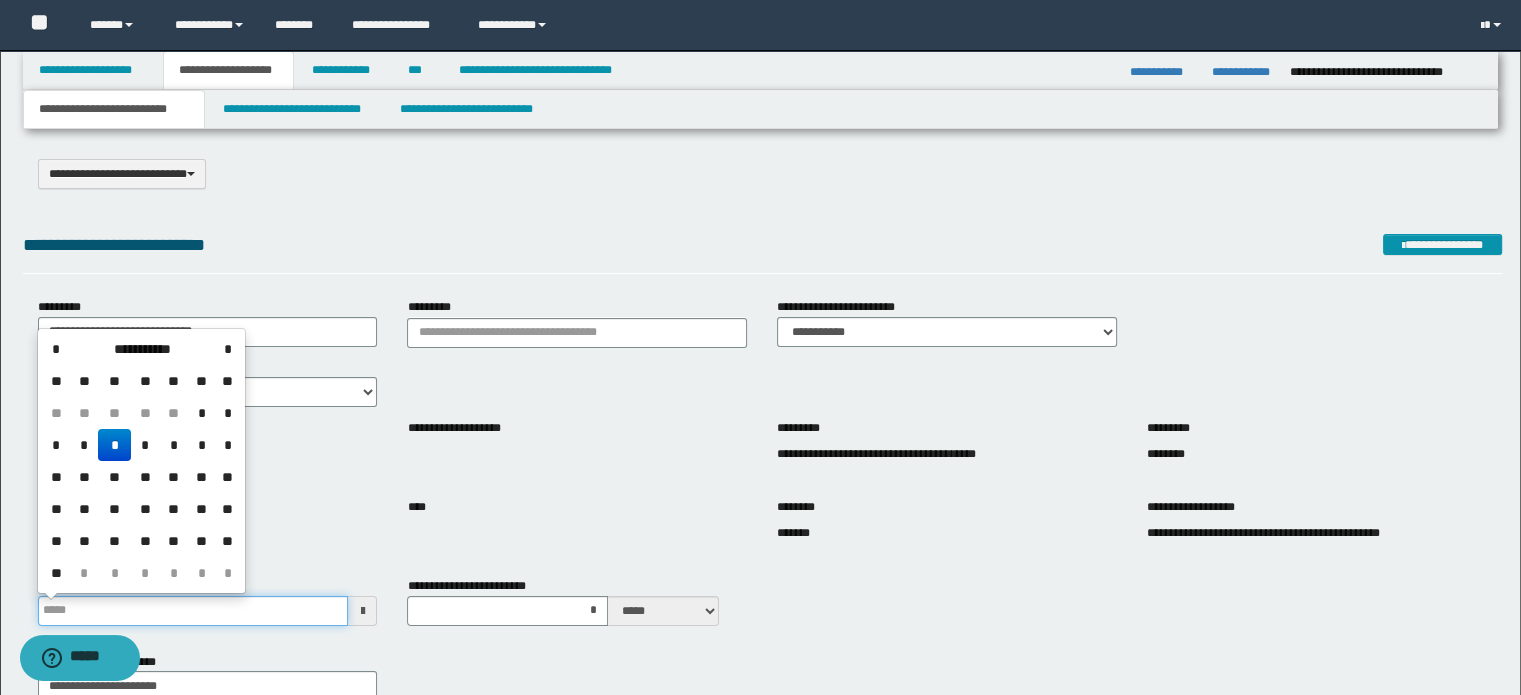 click on "**********" at bounding box center (193, 611) 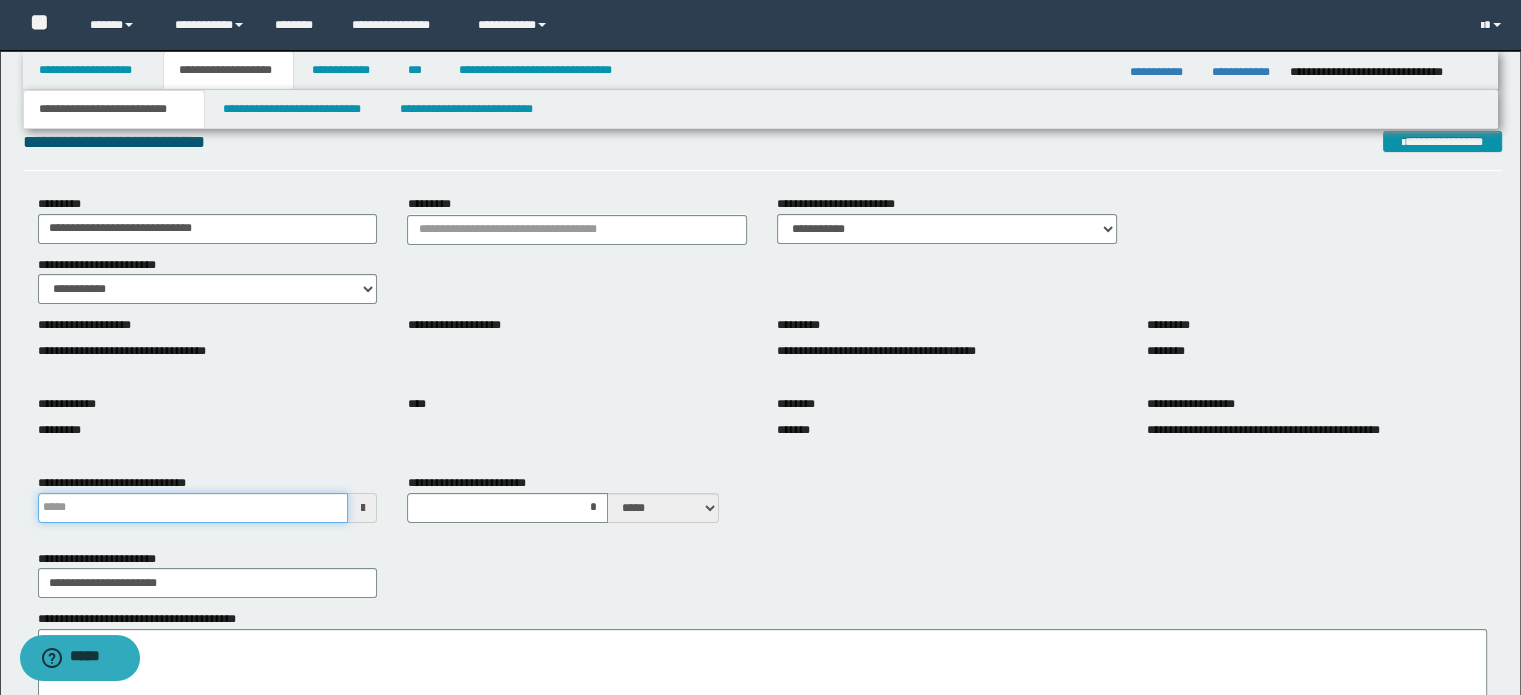 scroll, scrollTop: 105, scrollLeft: 0, axis: vertical 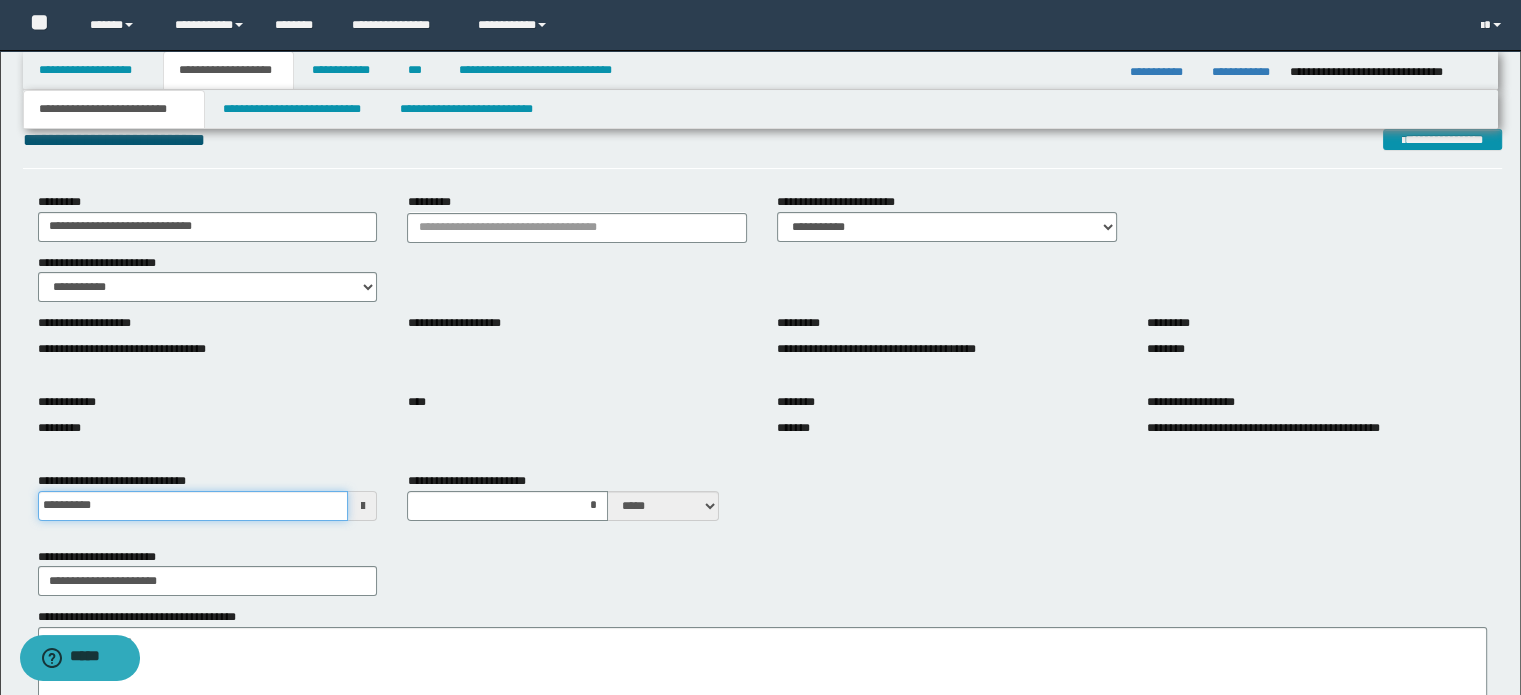 click on "**********" at bounding box center (193, 506) 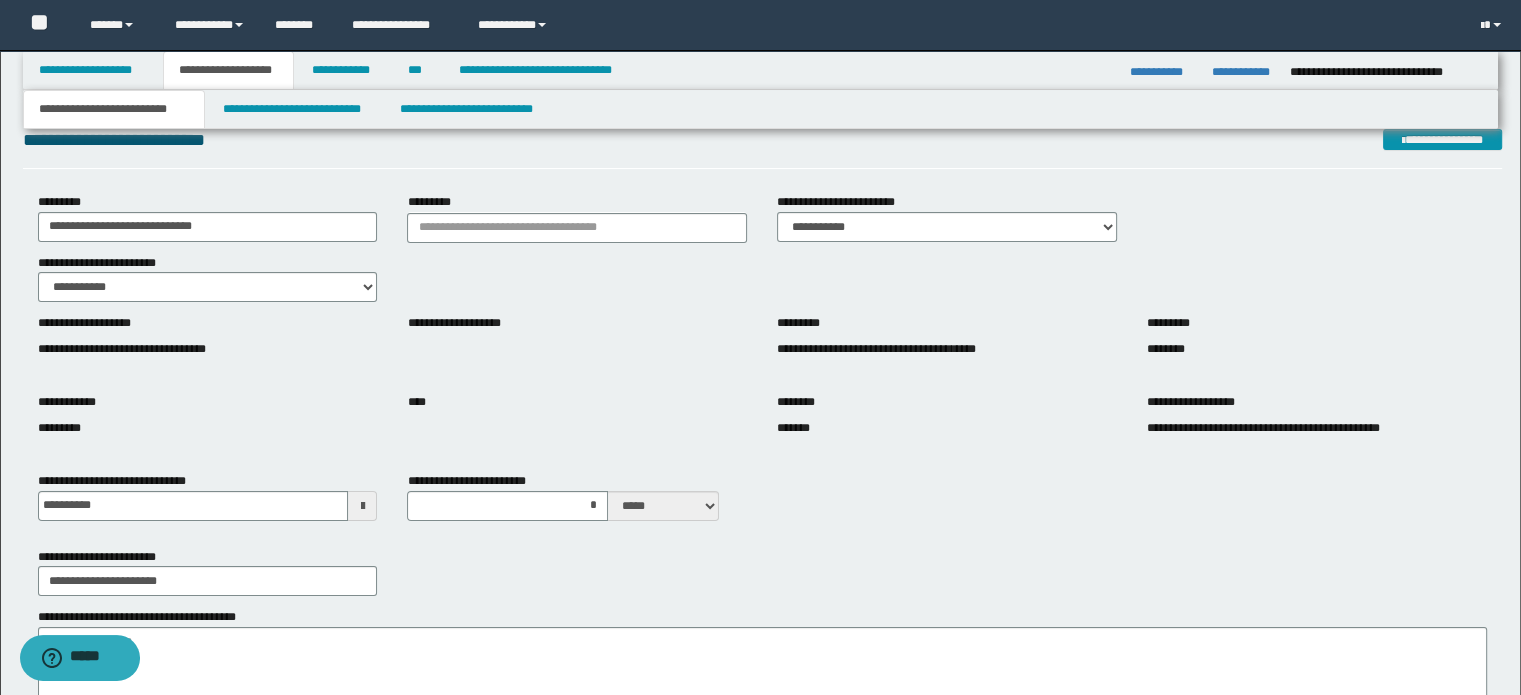 click on "**********" at bounding box center [763, 563] 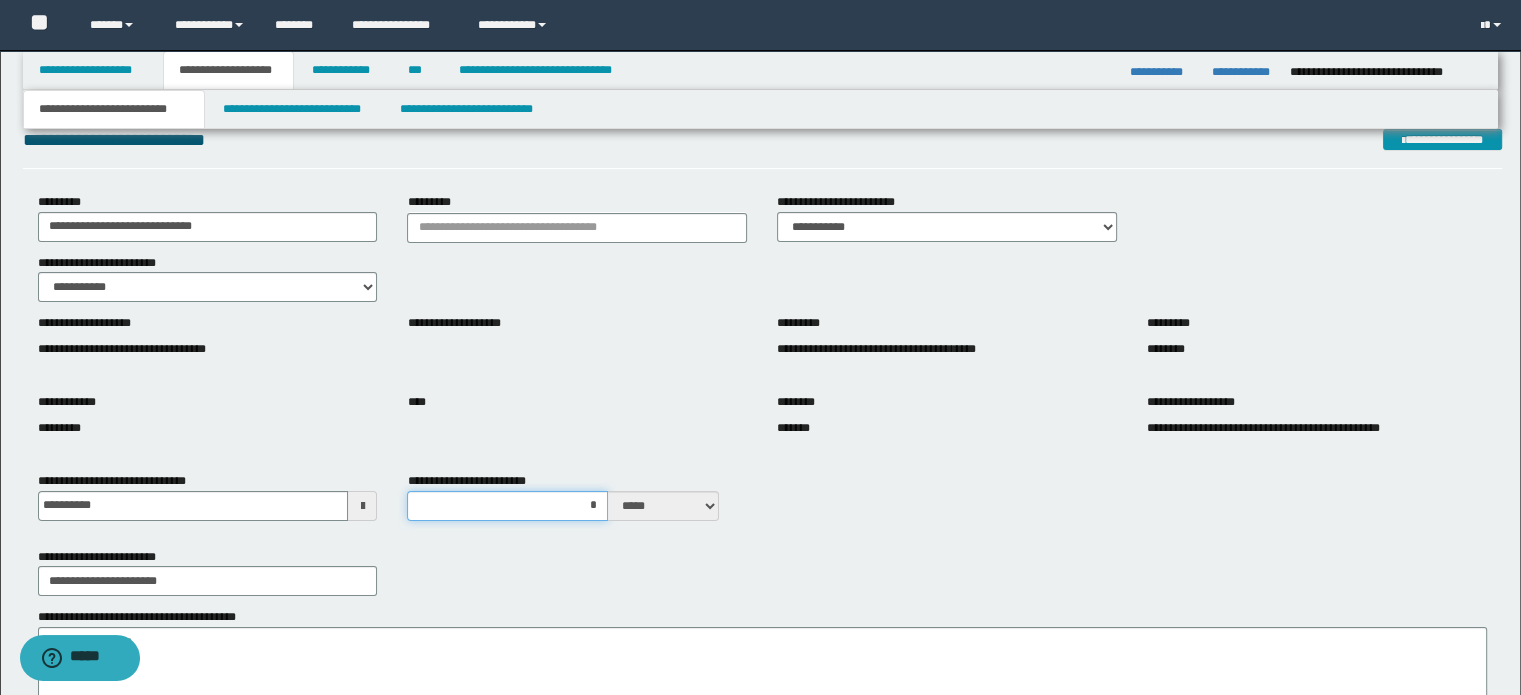 click on "*" at bounding box center (507, 506) 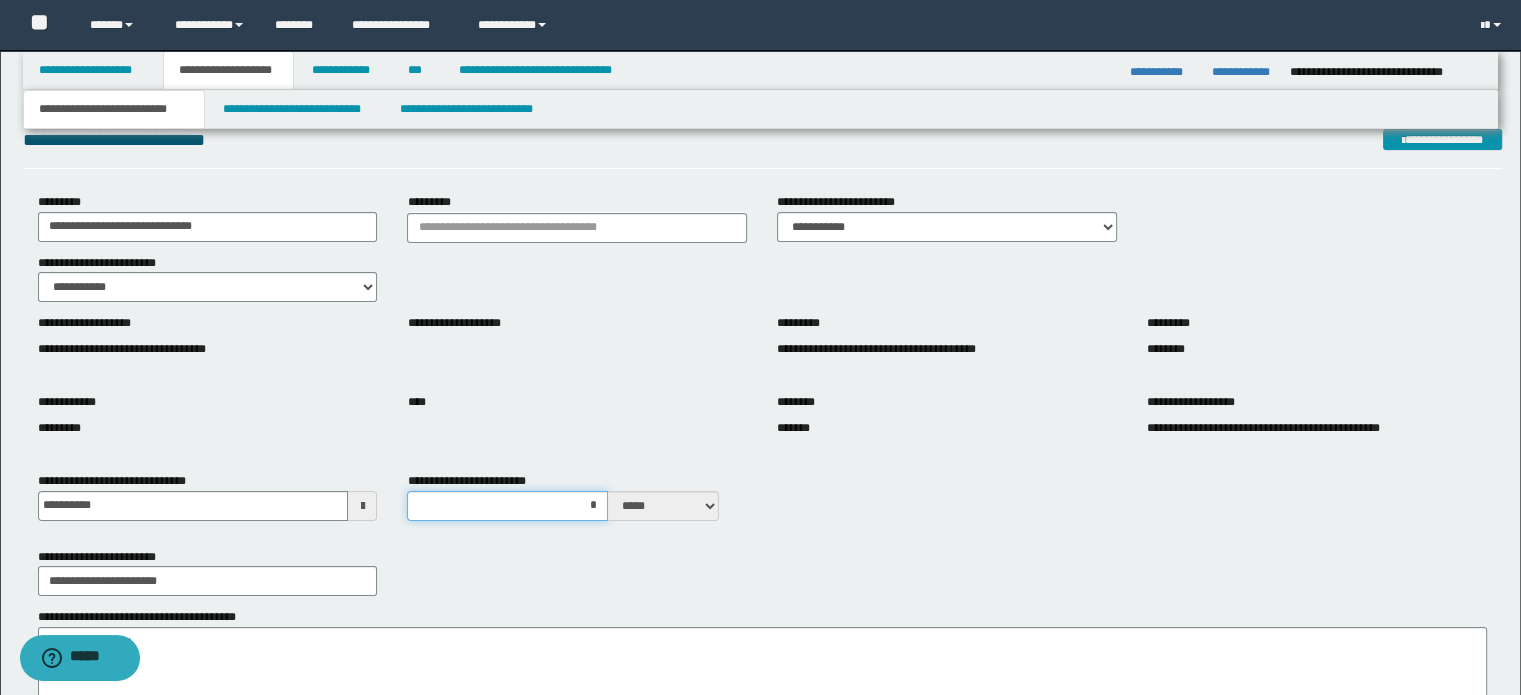 click on "*" at bounding box center (507, 506) 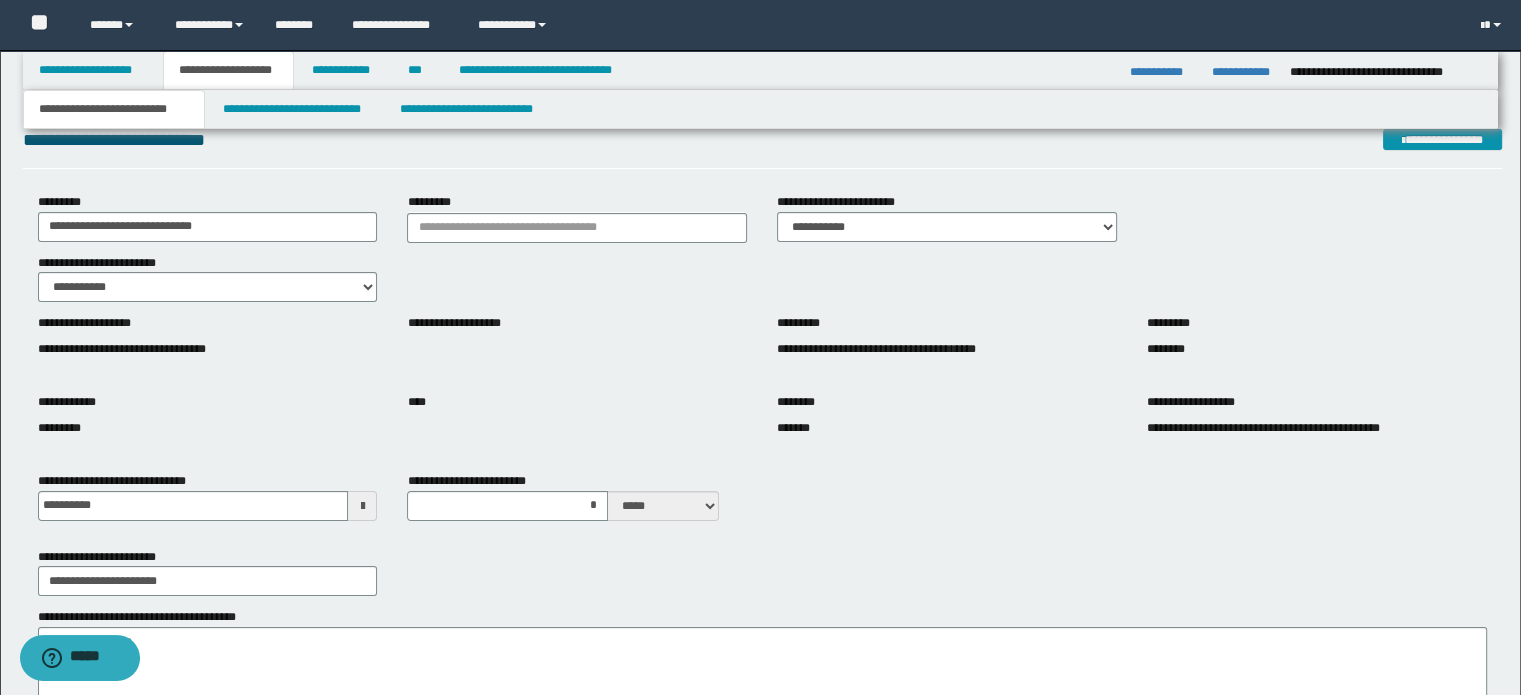 click on "****" at bounding box center [577, 409] 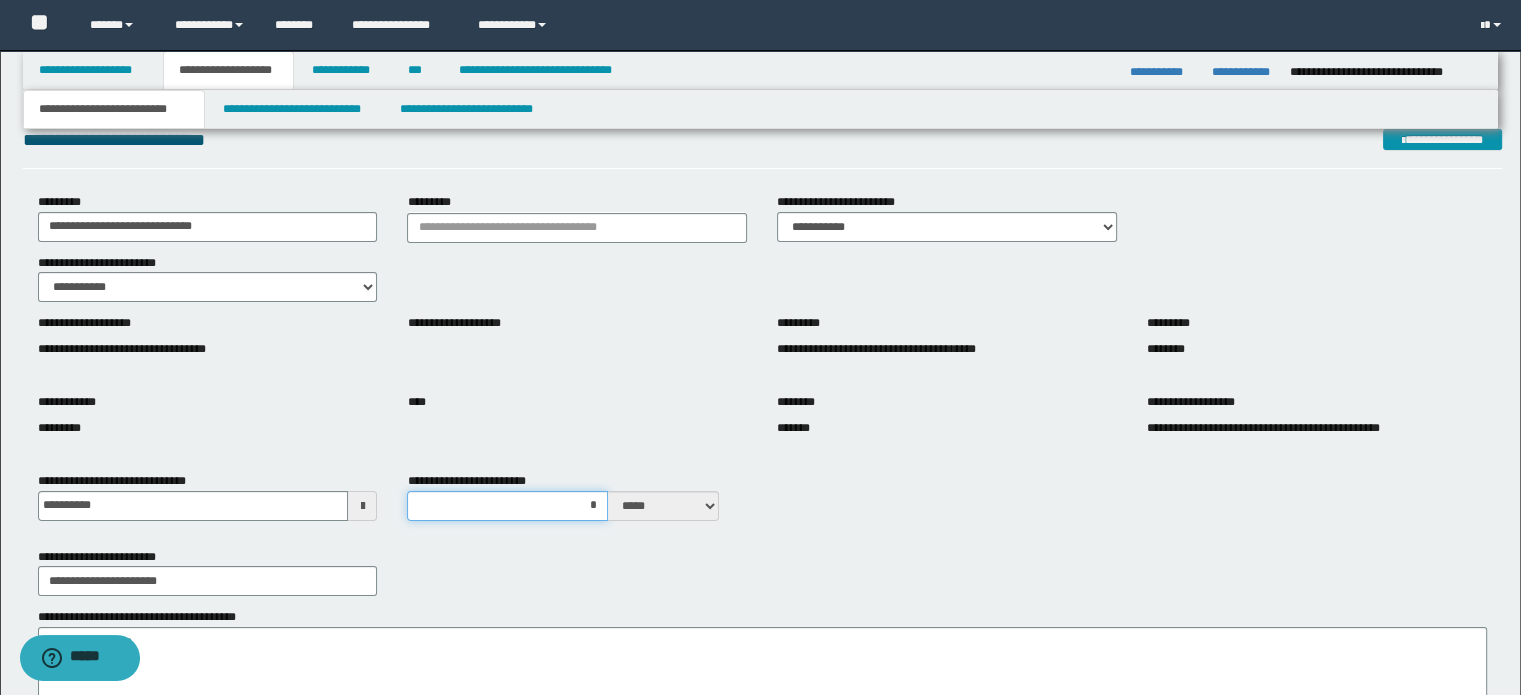 click on "*" at bounding box center (507, 506) 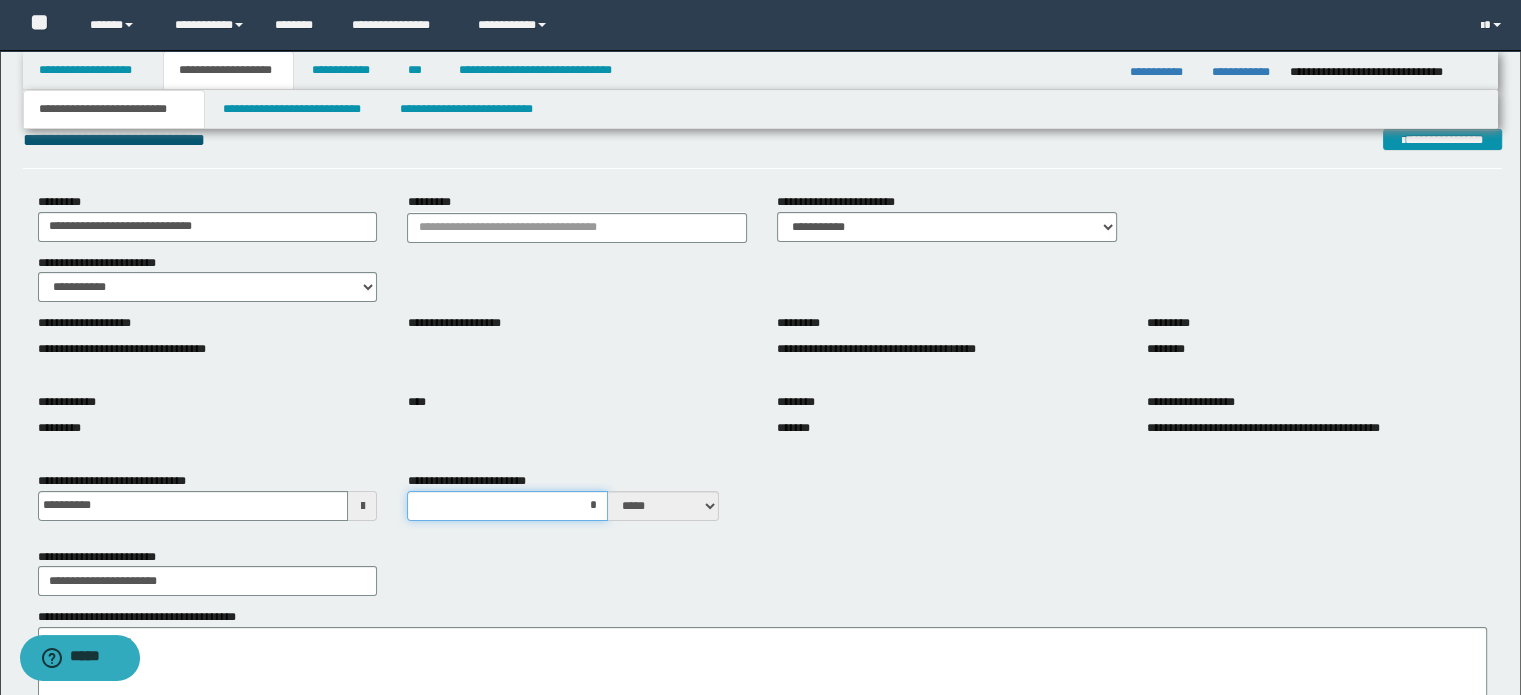 type on "*" 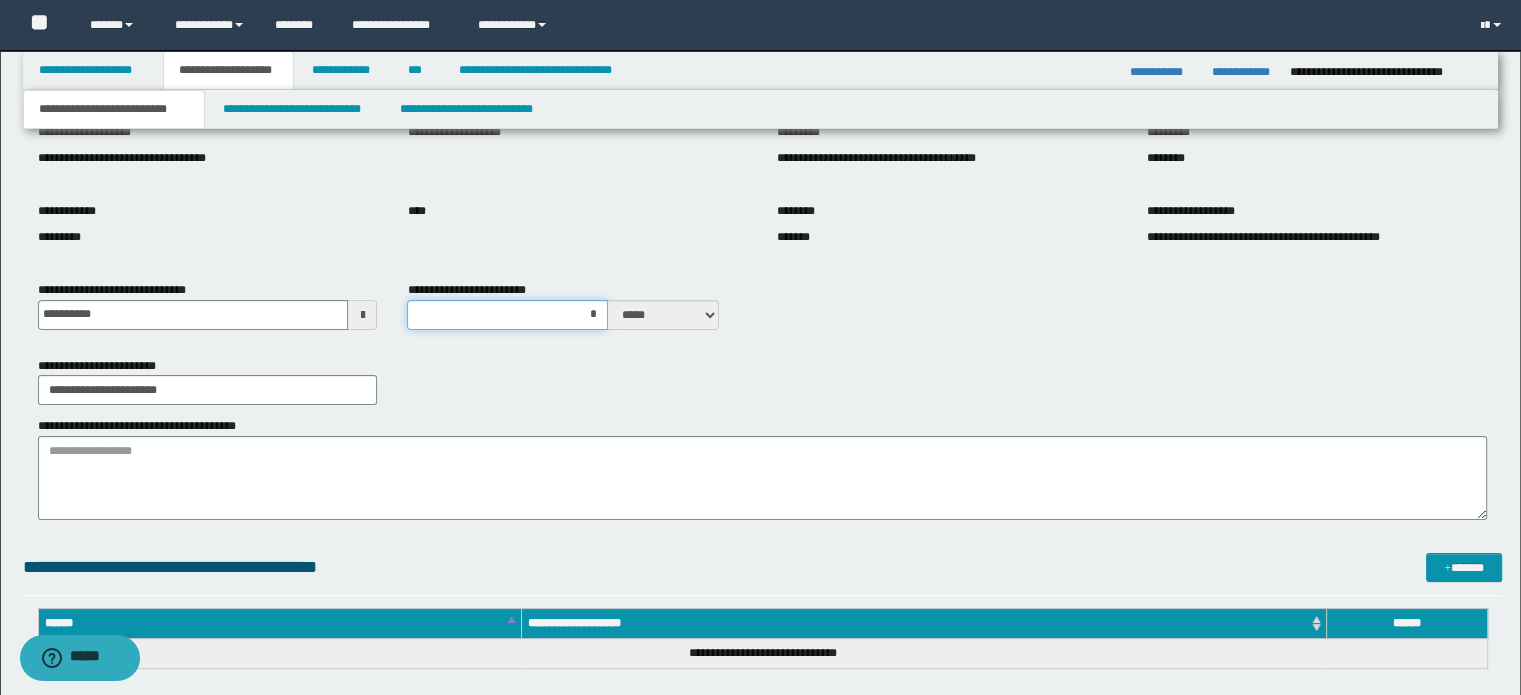 scroll, scrollTop: 337, scrollLeft: 0, axis: vertical 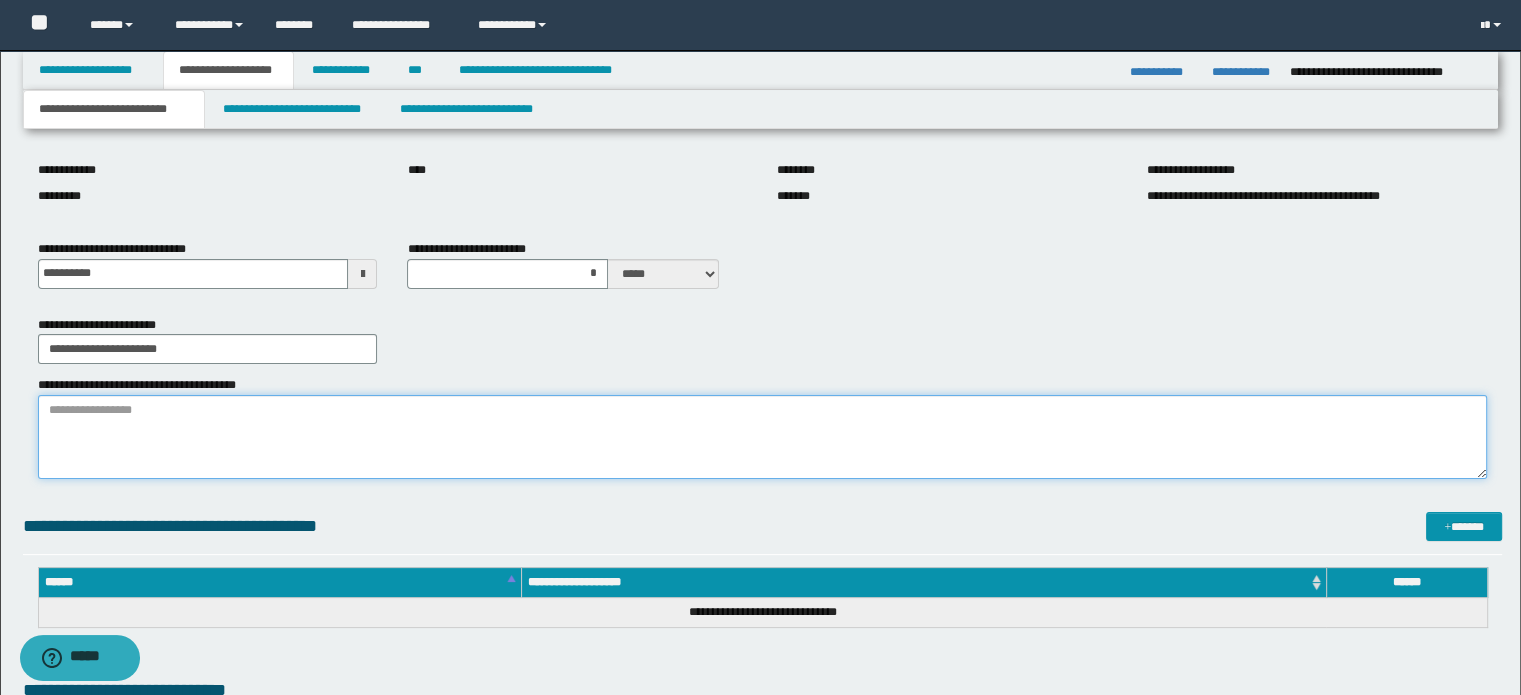 click on "**********" at bounding box center [763, 437] 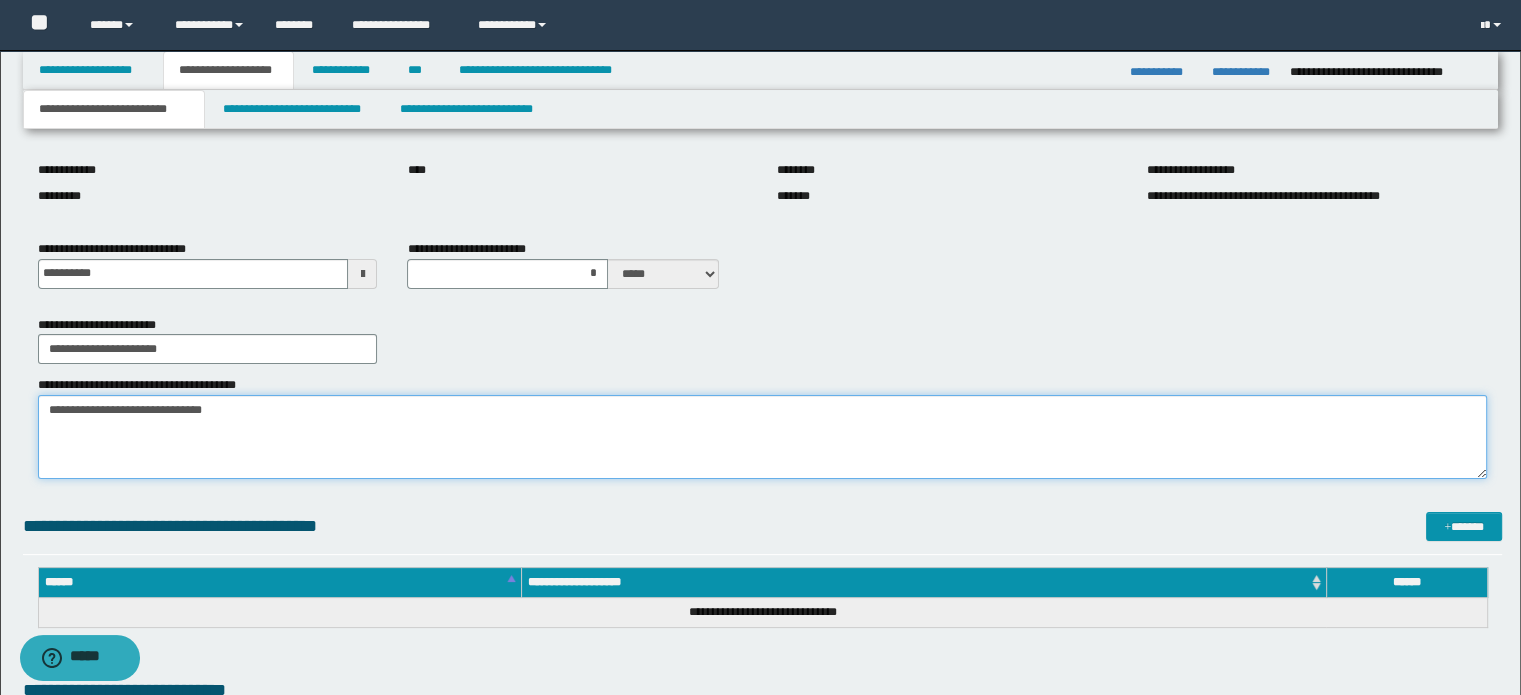 click on "**********" at bounding box center [763, 437] 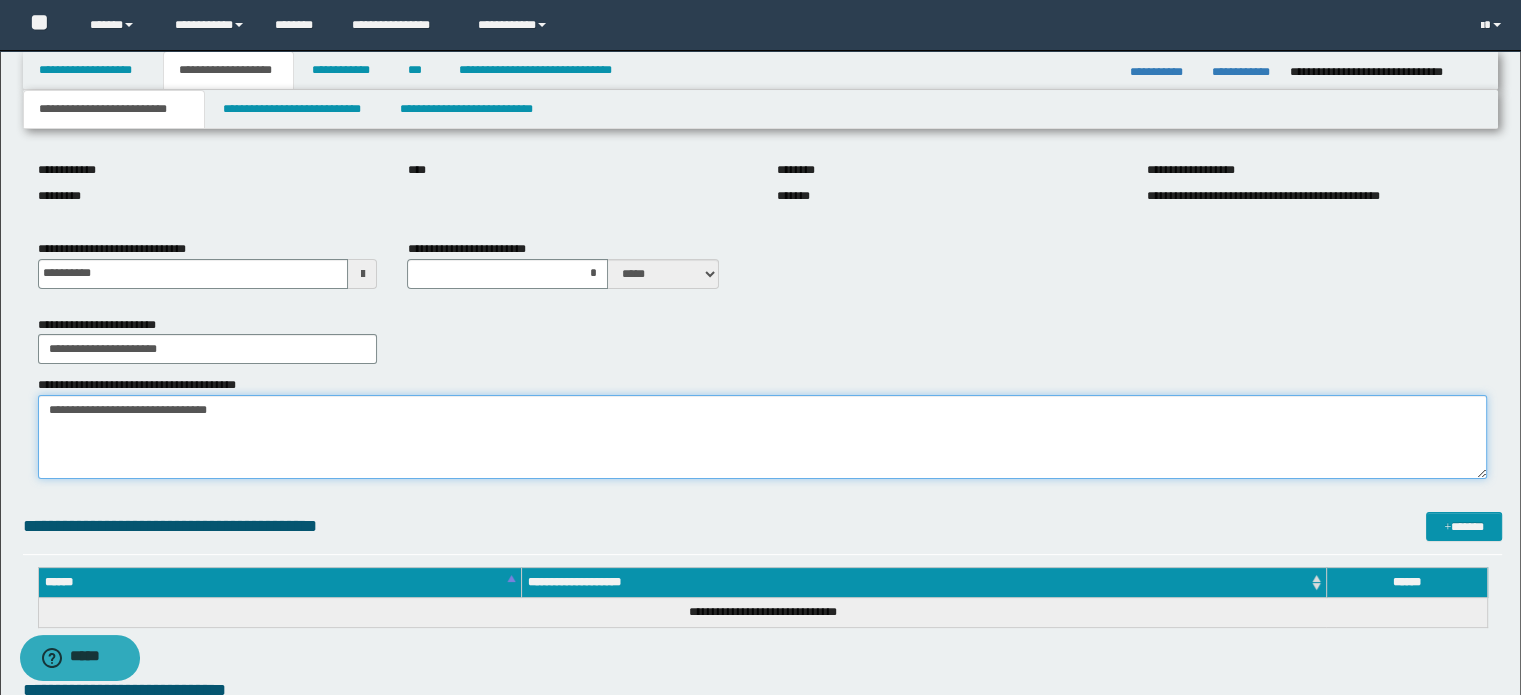 type on "**********" 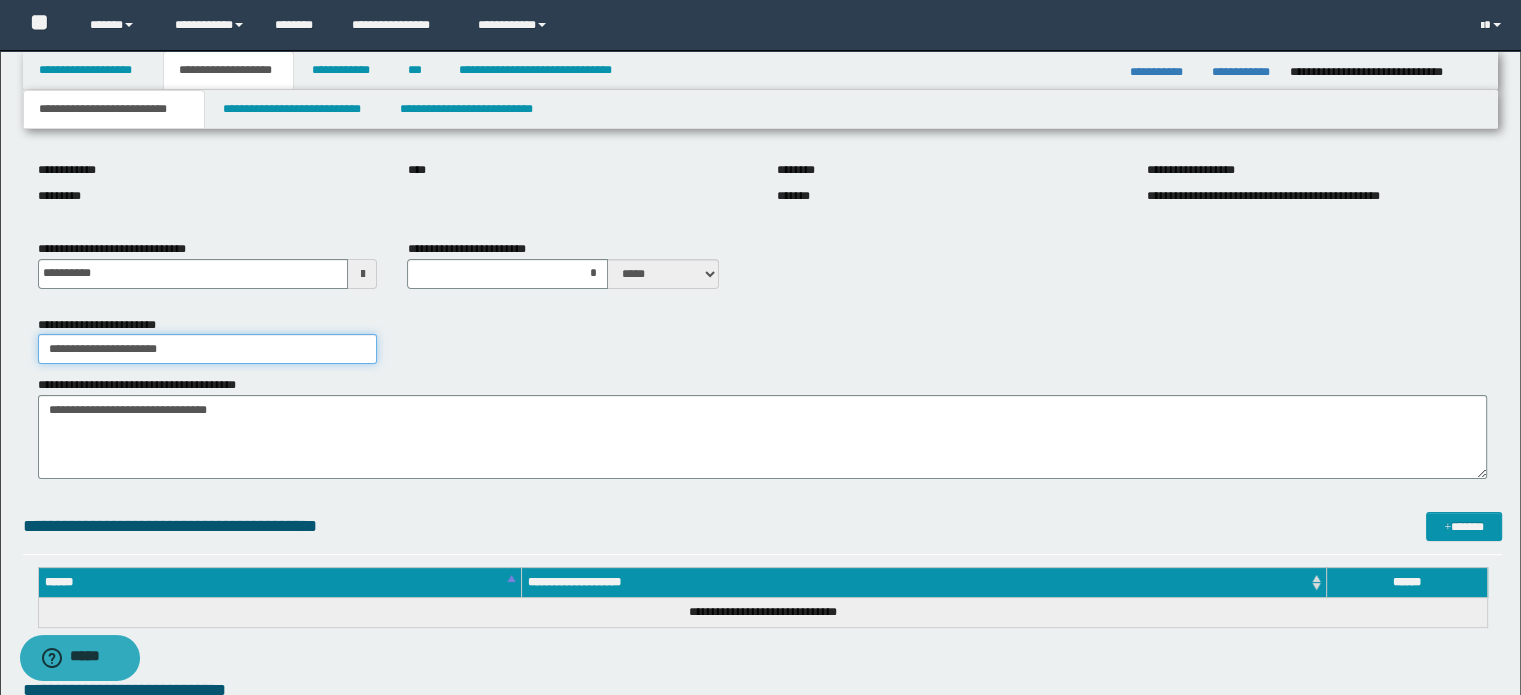 click on "**********" at bounding box center (208, 349) 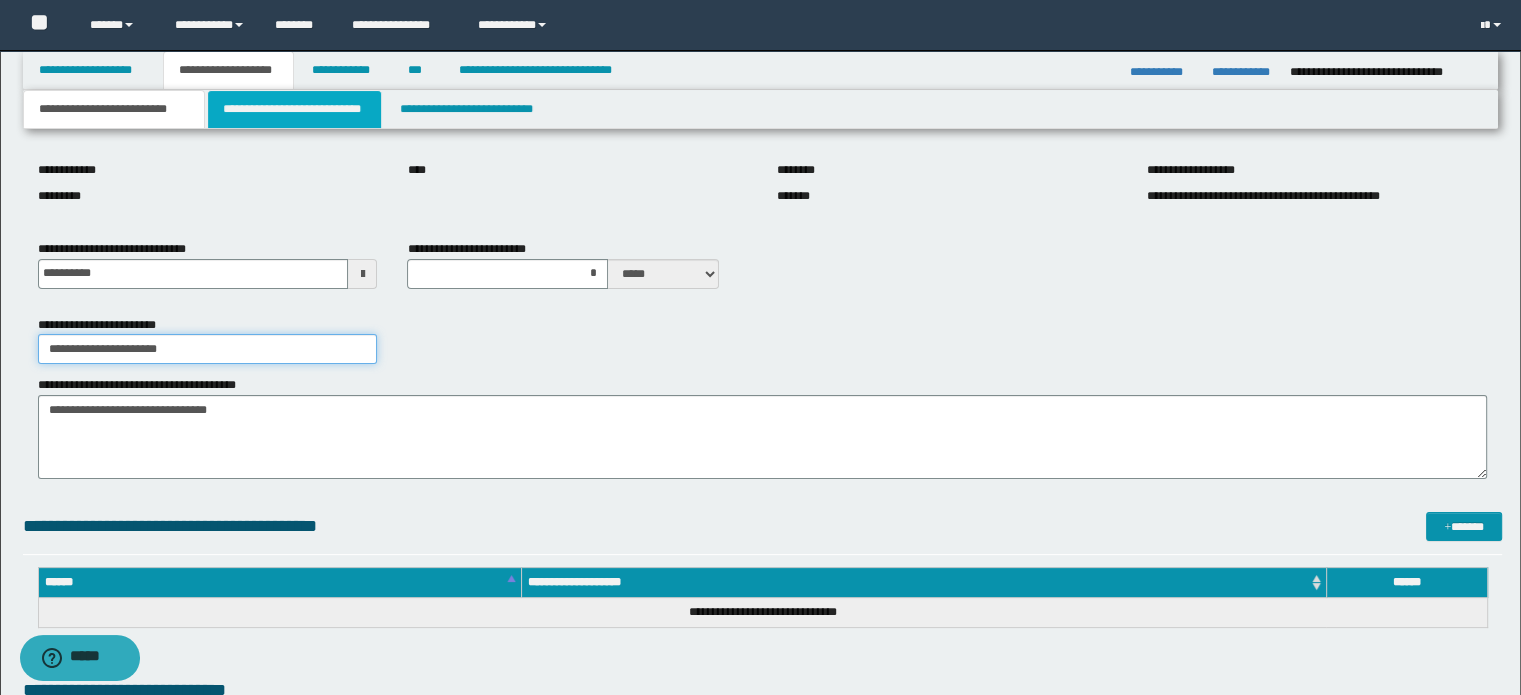 type on "**********" 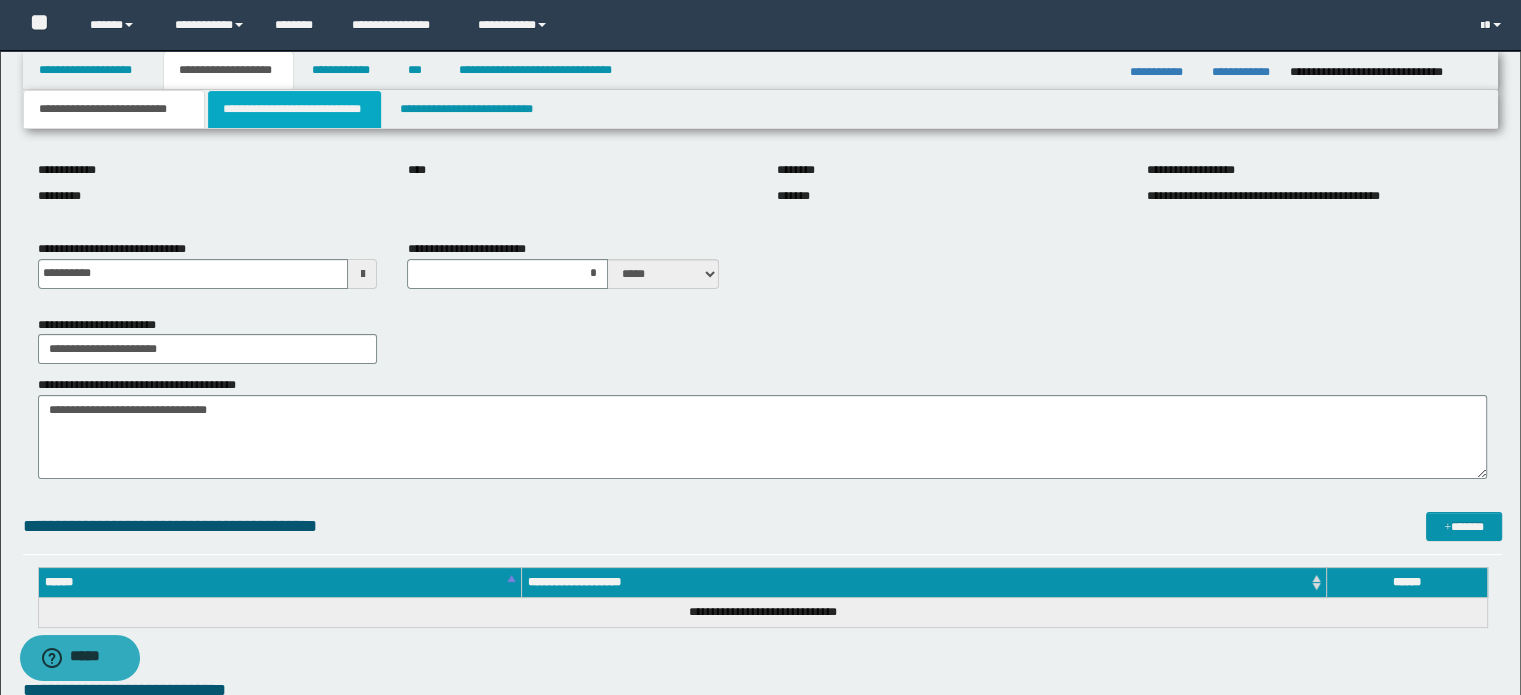 click on "**********" at bounding box center (294, 109) 